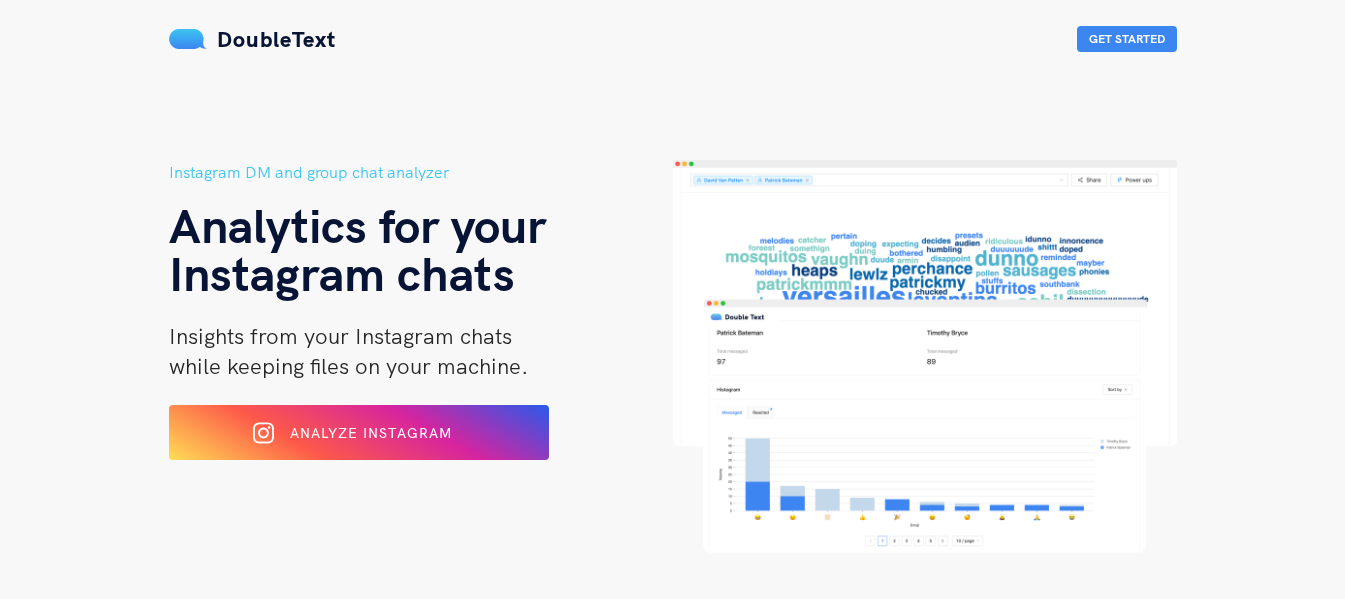 scroll, scrollTop: 0, scrollLeft: 0, axis: both 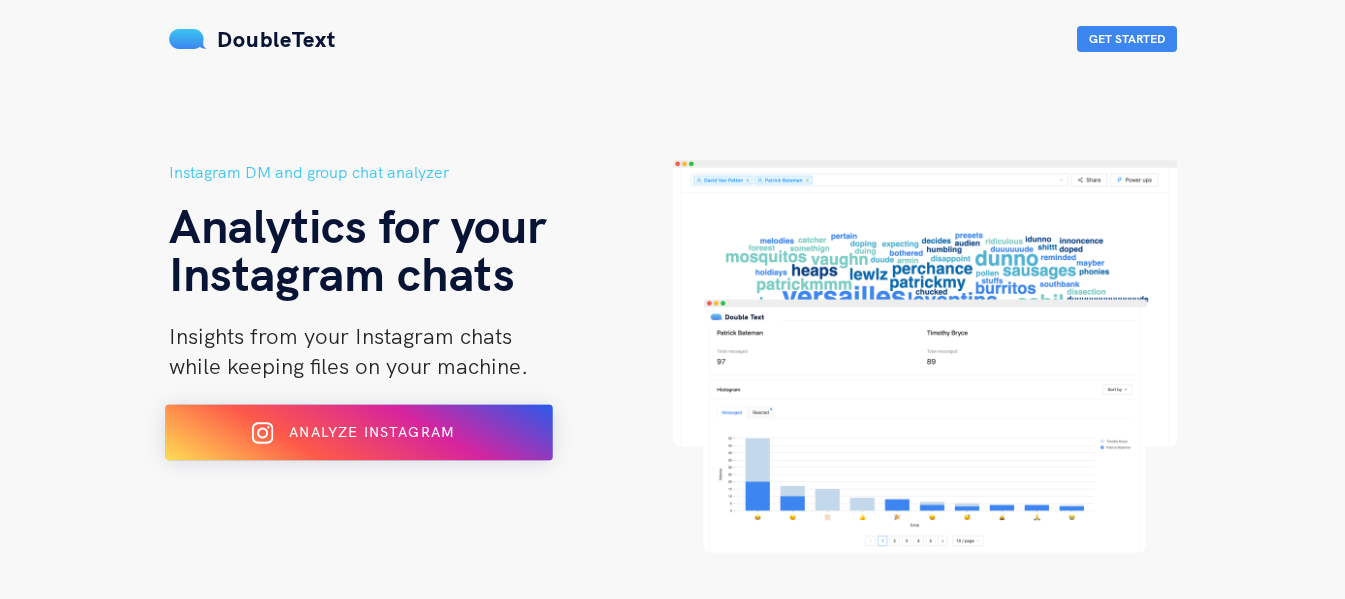 click on "Analyze Instagram" at bounding box center (358, 433) 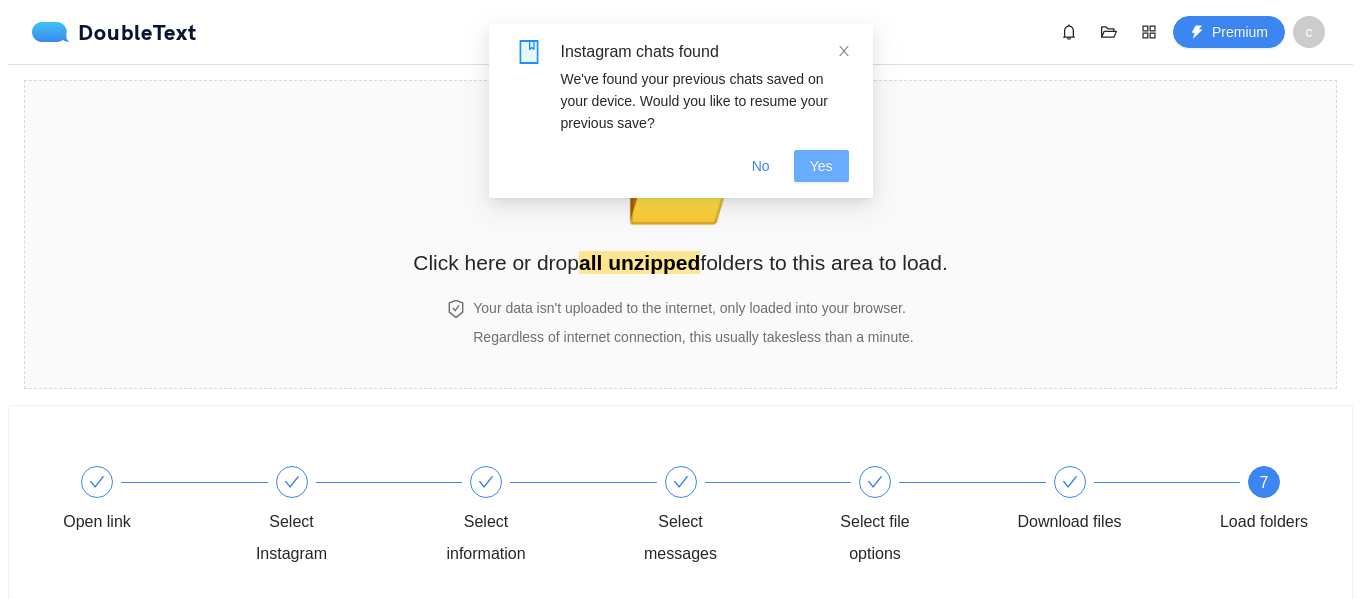 scroll, scrollTop: 0, scrollLeft: 0, axis: both 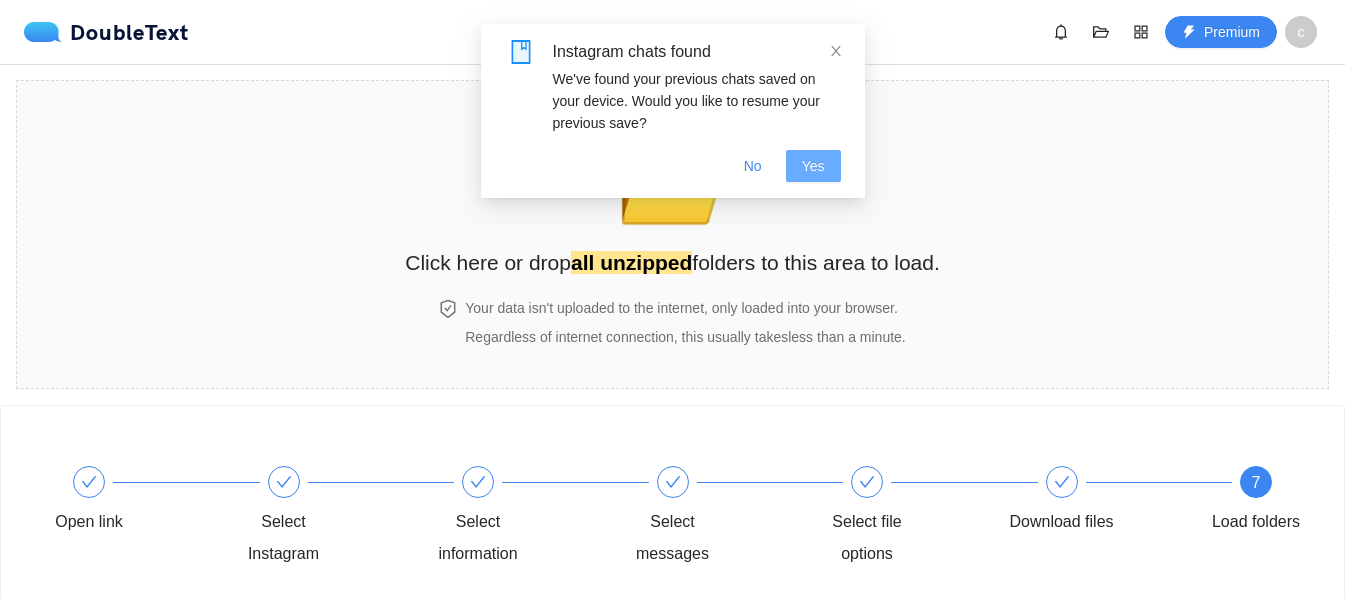 click on "Yes" at bounding box center (813, 166) 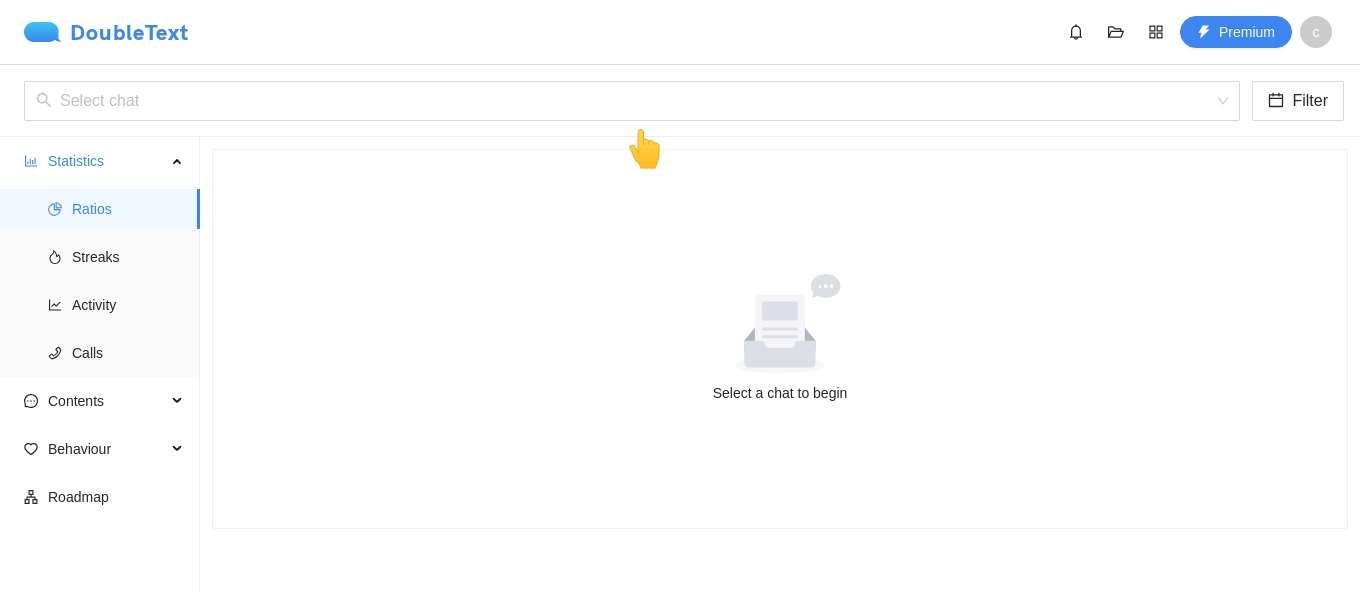 click on "DoubleText" at bounding box center (106, 32) 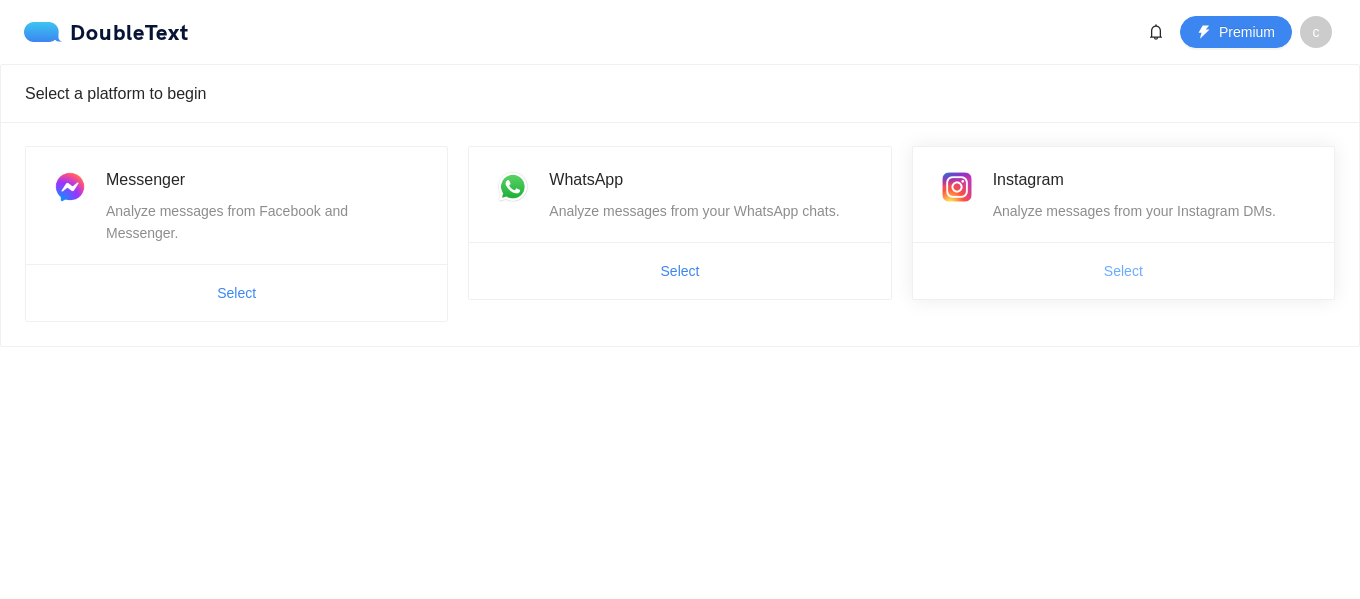 click on "Select" at bounding box center (1123, 271) 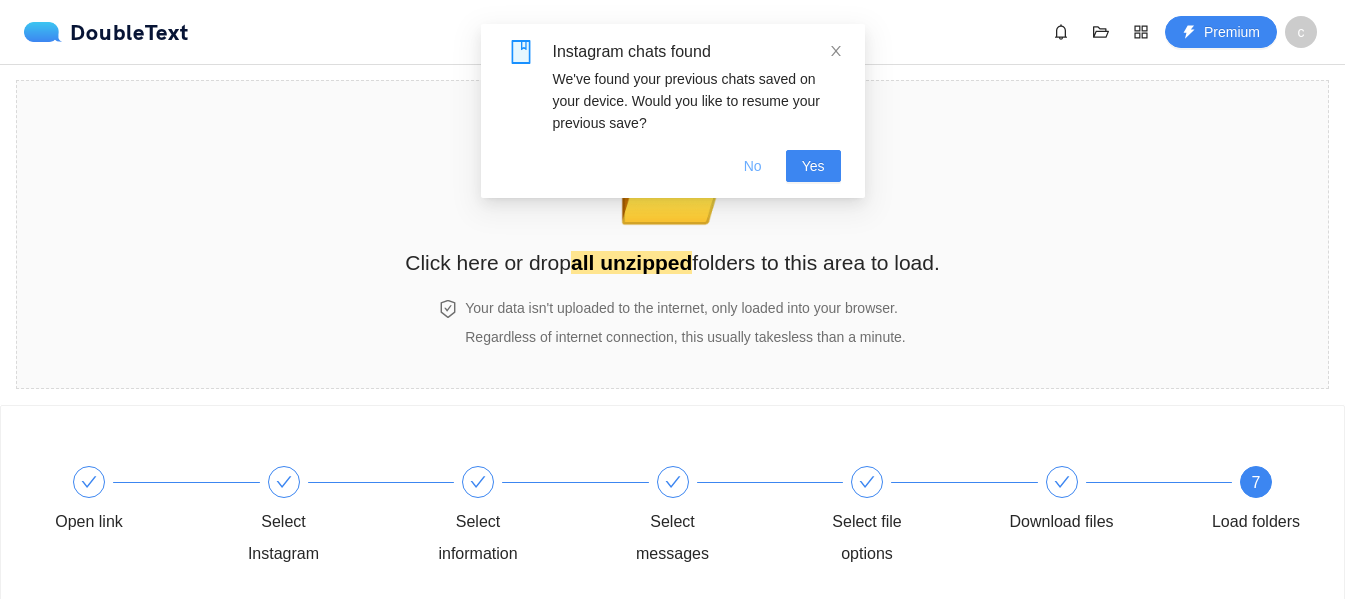 click on "No" at bounding box center [753, 166] 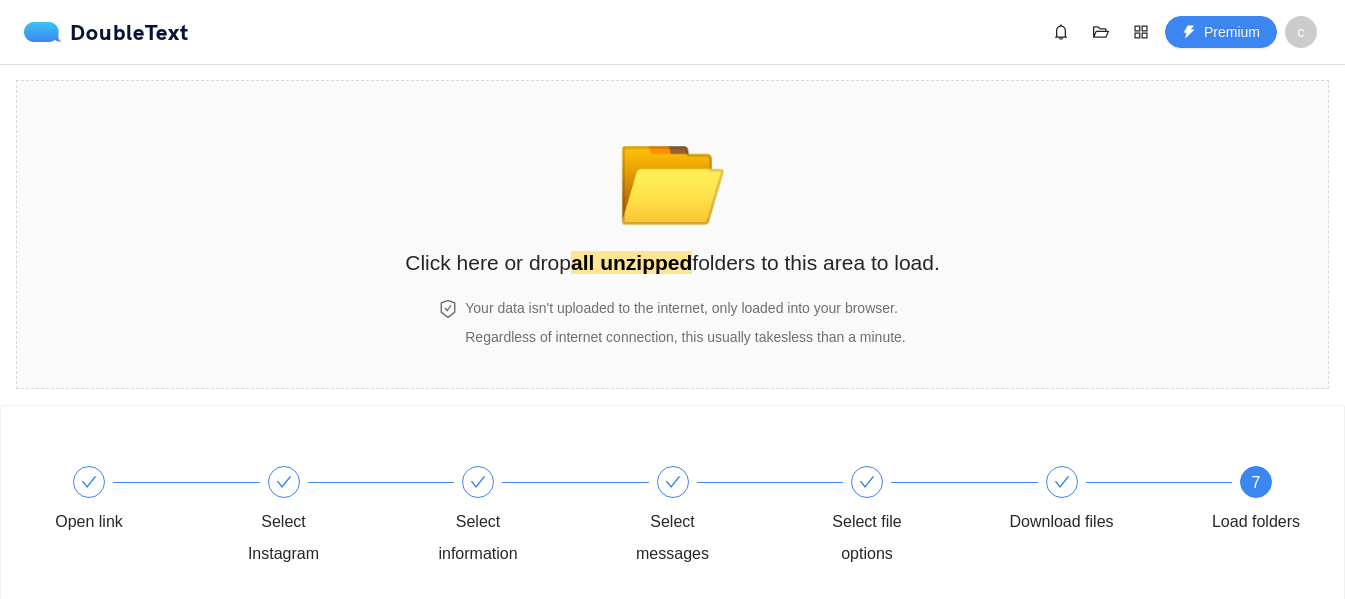 click on "📂 Click here or drop  all unzipped  folders to this area to load." at bounding box center [672, 190] 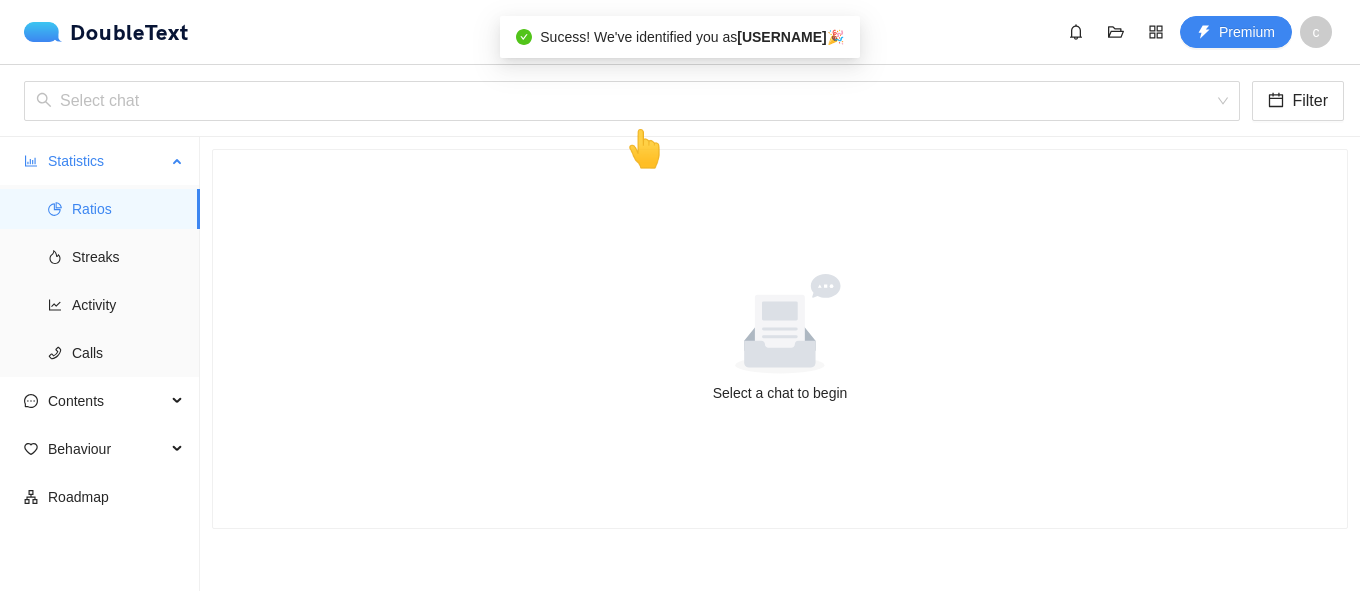 click on "Ratios Streaks Activity Calls" at bounding box center (99, 281) 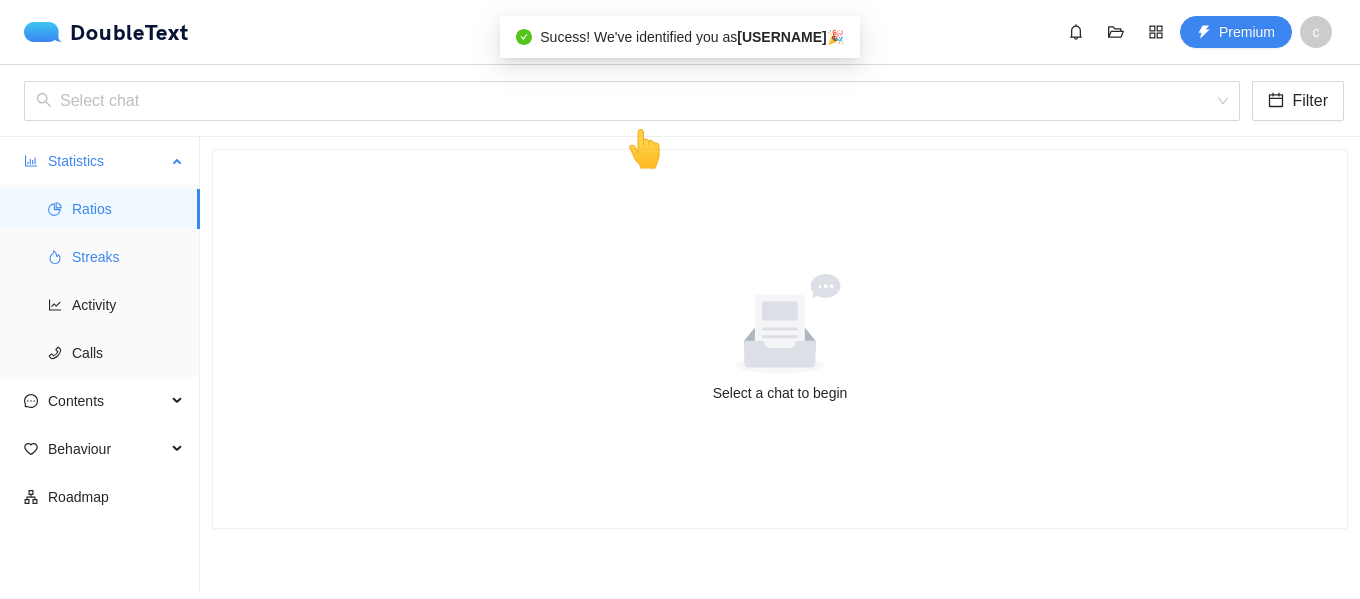 click on "Streaks" at bounding box center (128, 257) 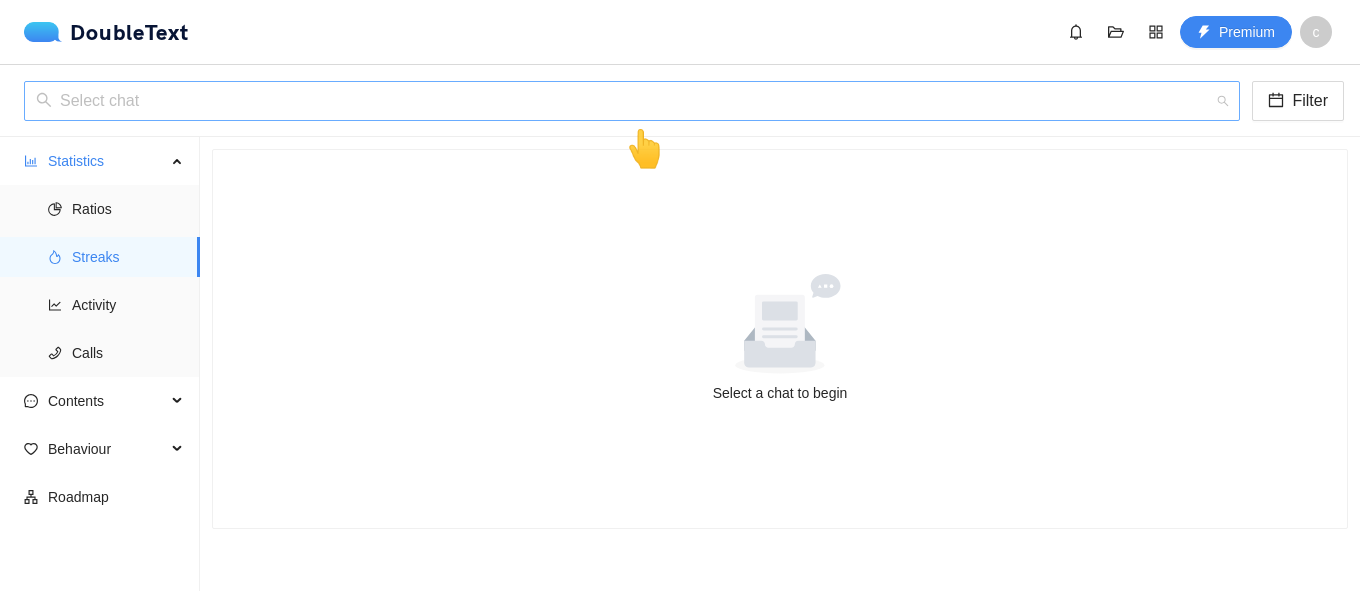 click at bounding box center (625, 101) 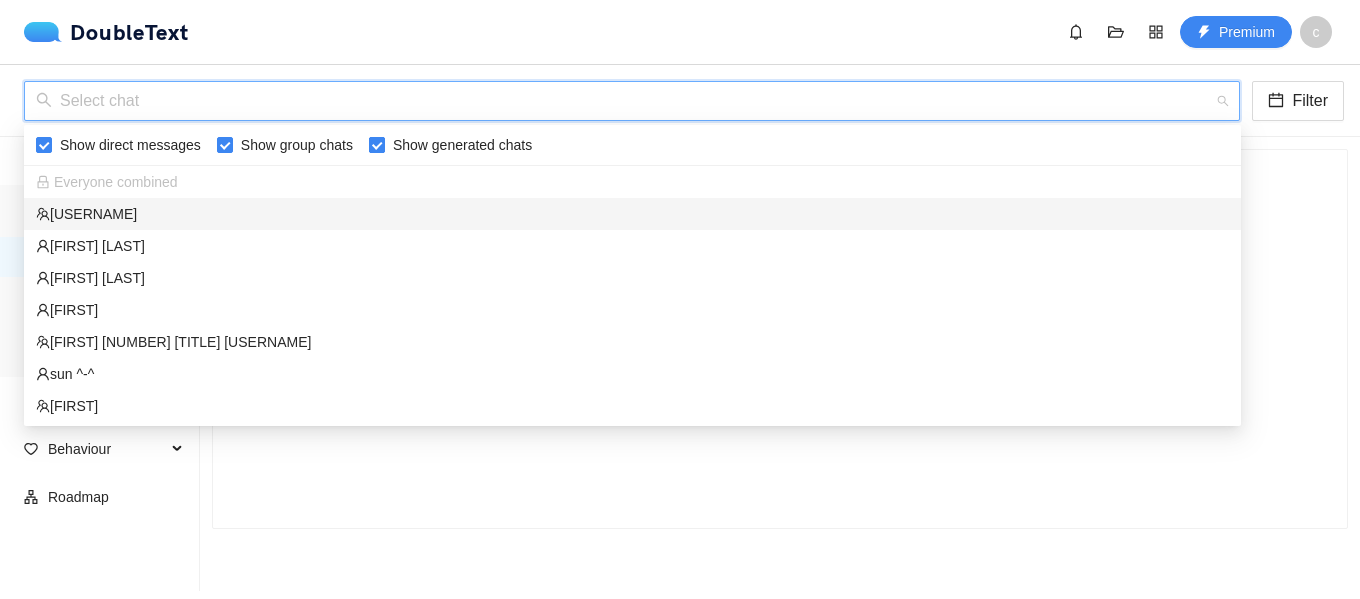click on "Show generated chats" at bounding box center [462, 145] 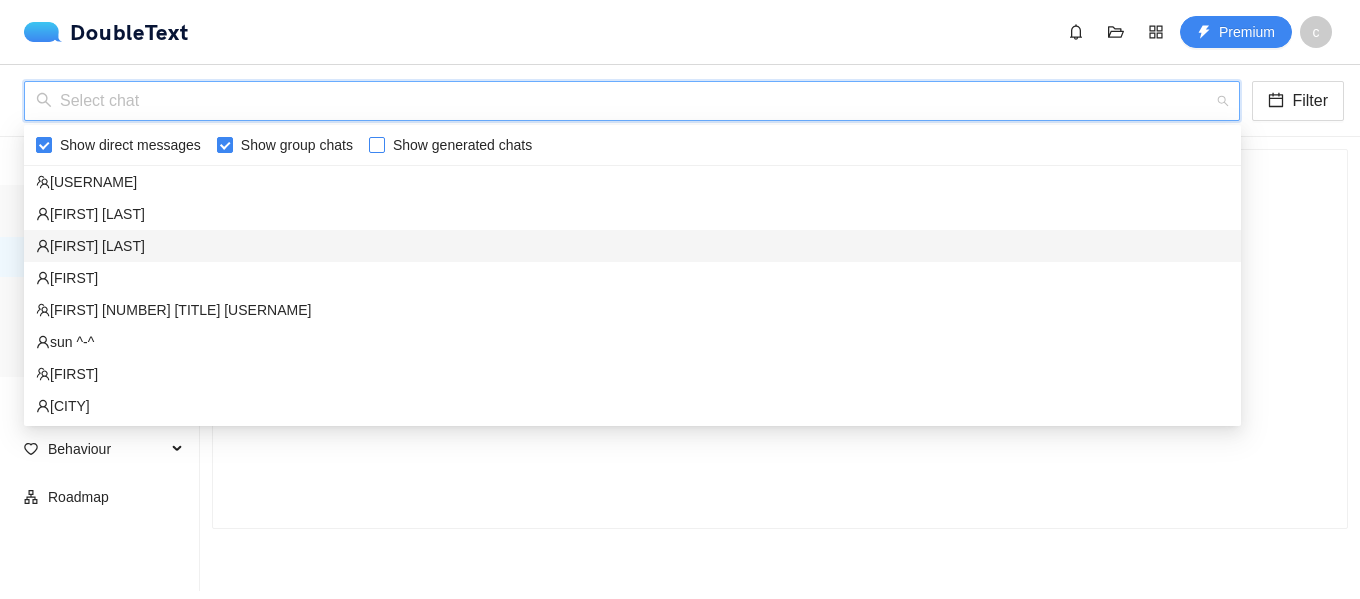 click on "[FIRST] [LAST]" at bounding box center [632, 246] 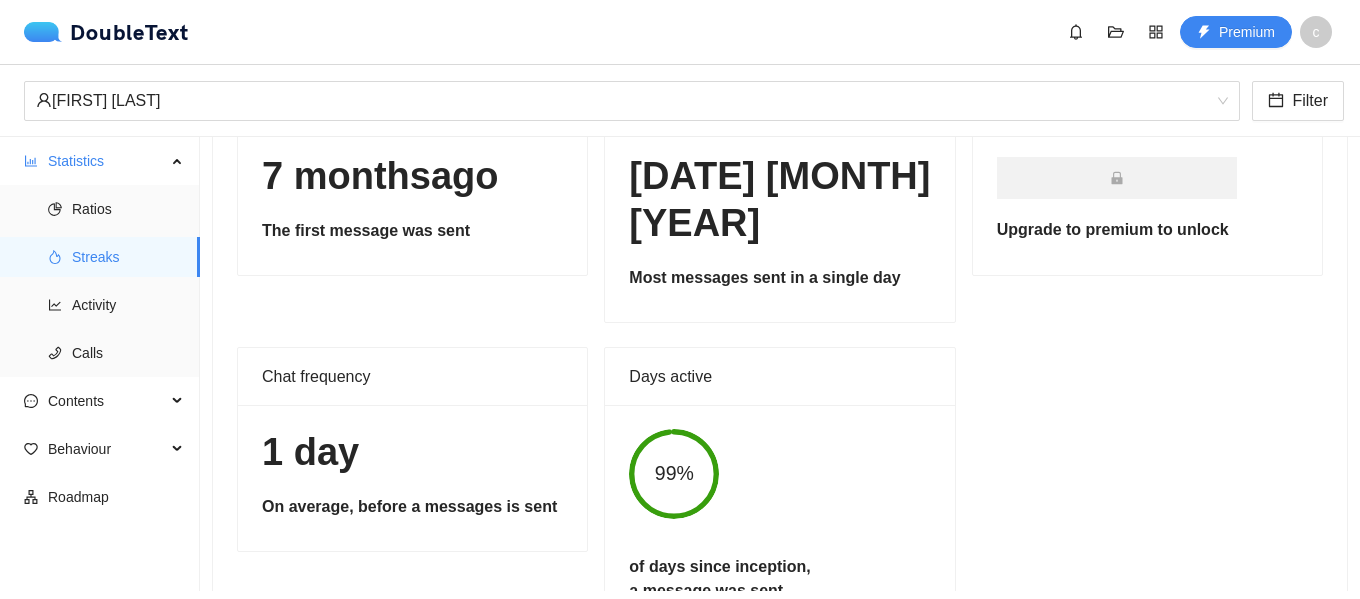 scroll, scrollTop: 217, scrollLeft: 0, axis: vertical 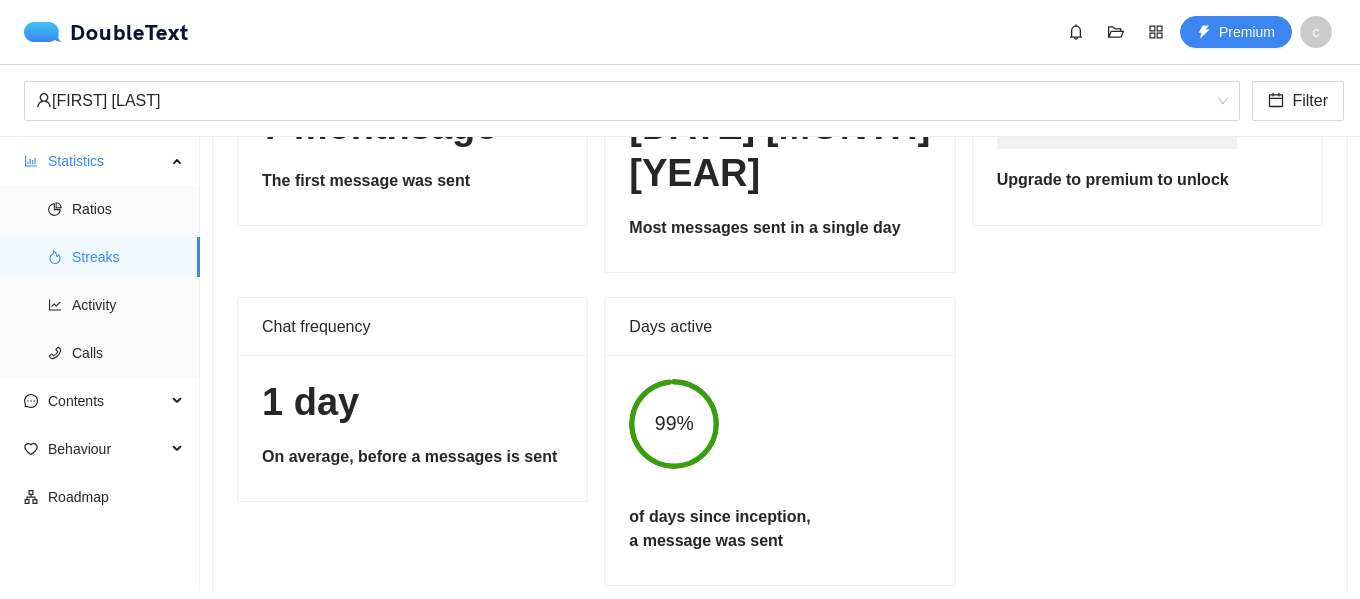 click 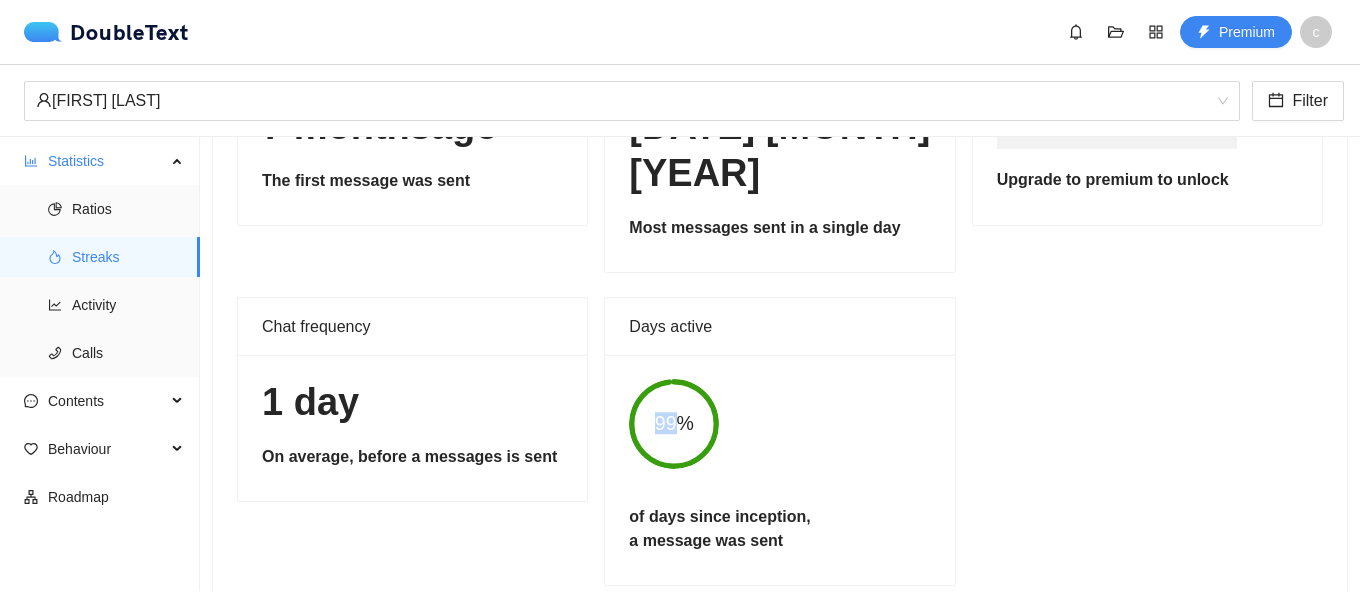 click 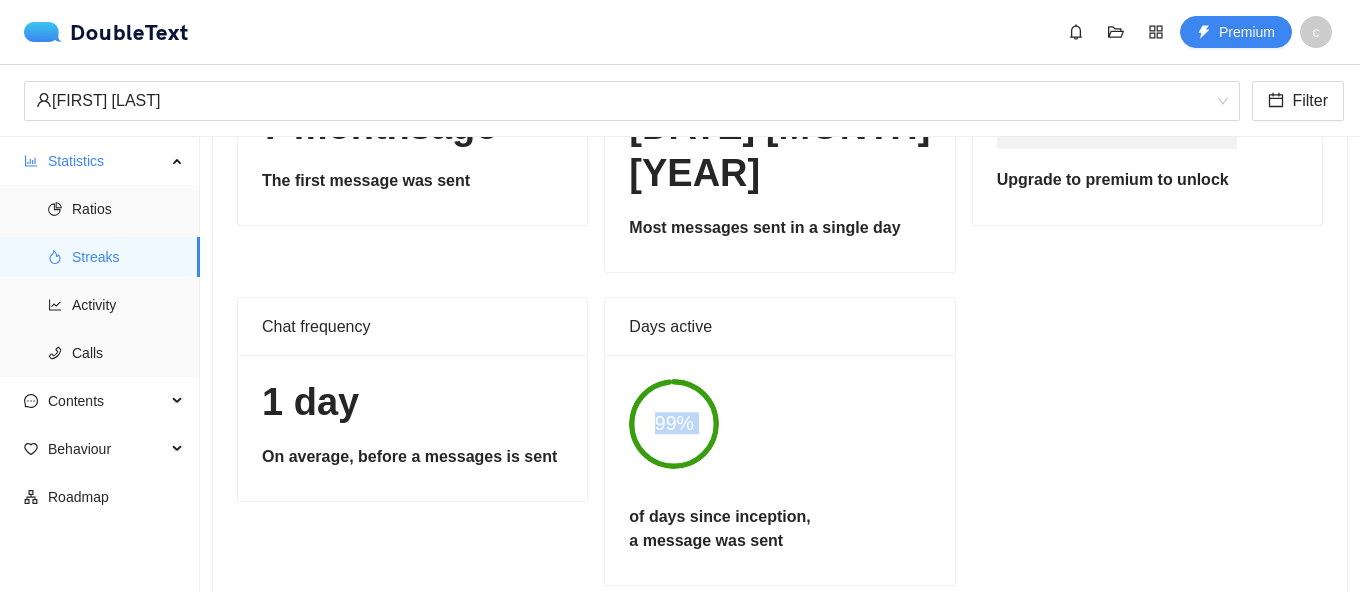 click 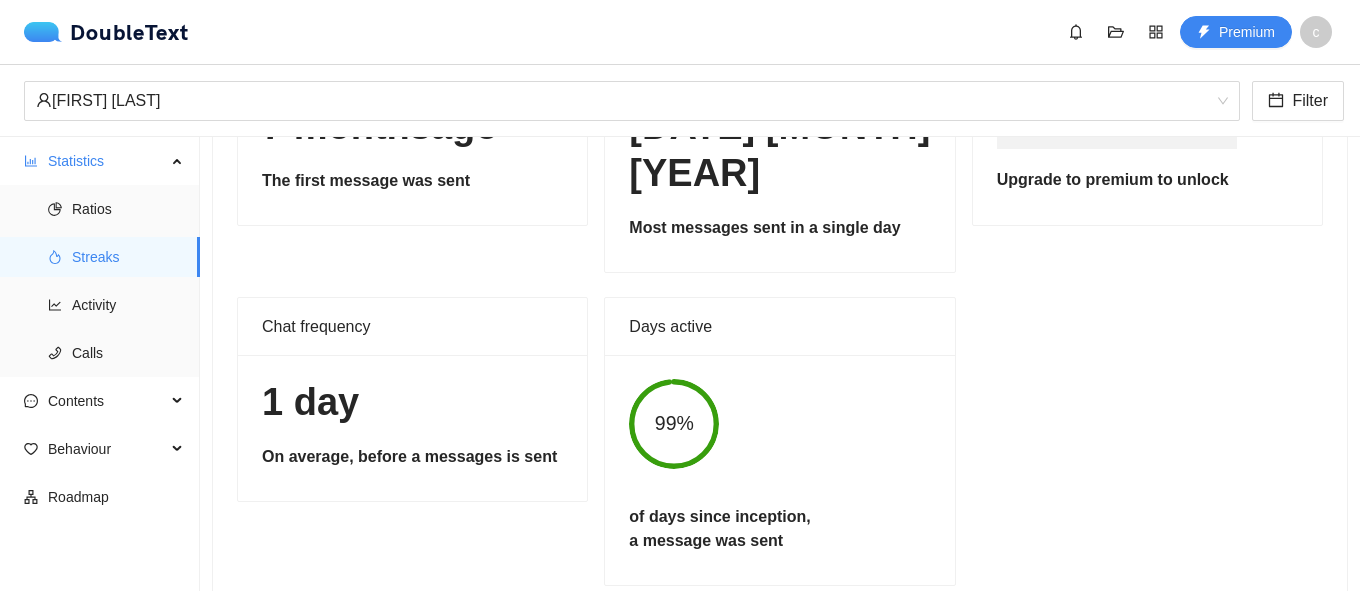 click 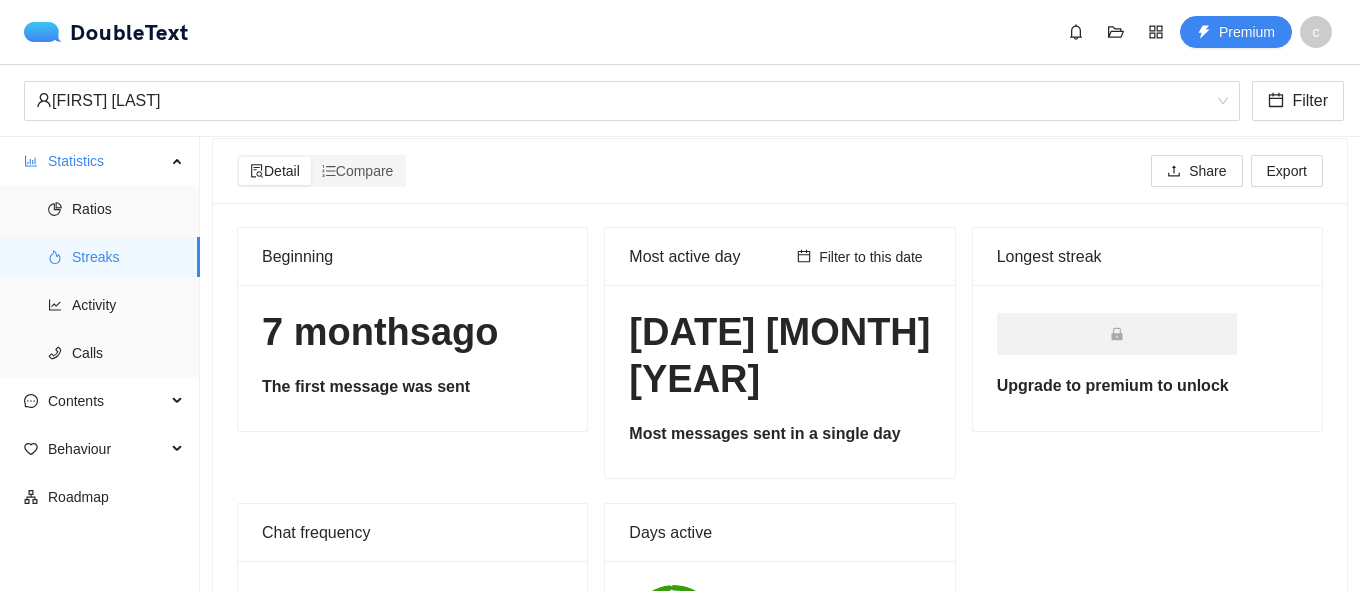 scroll, scrollTop: 0, scrollLeft: 0, axis: both 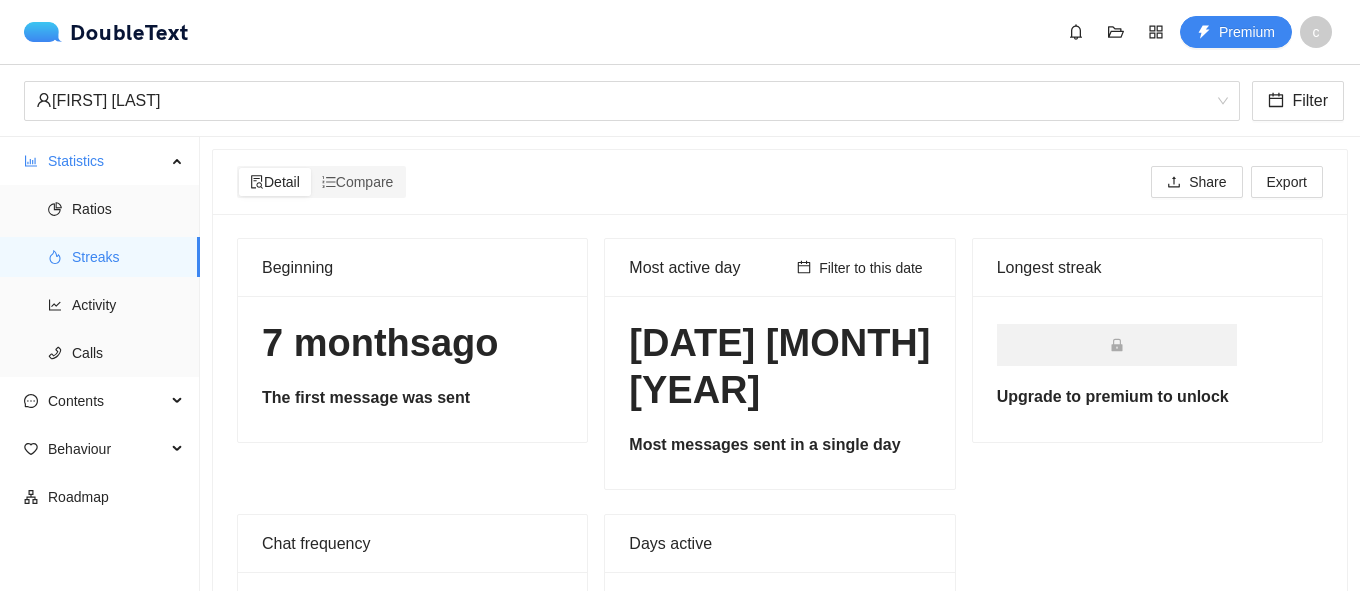 click at bounding box center [1117, 345] 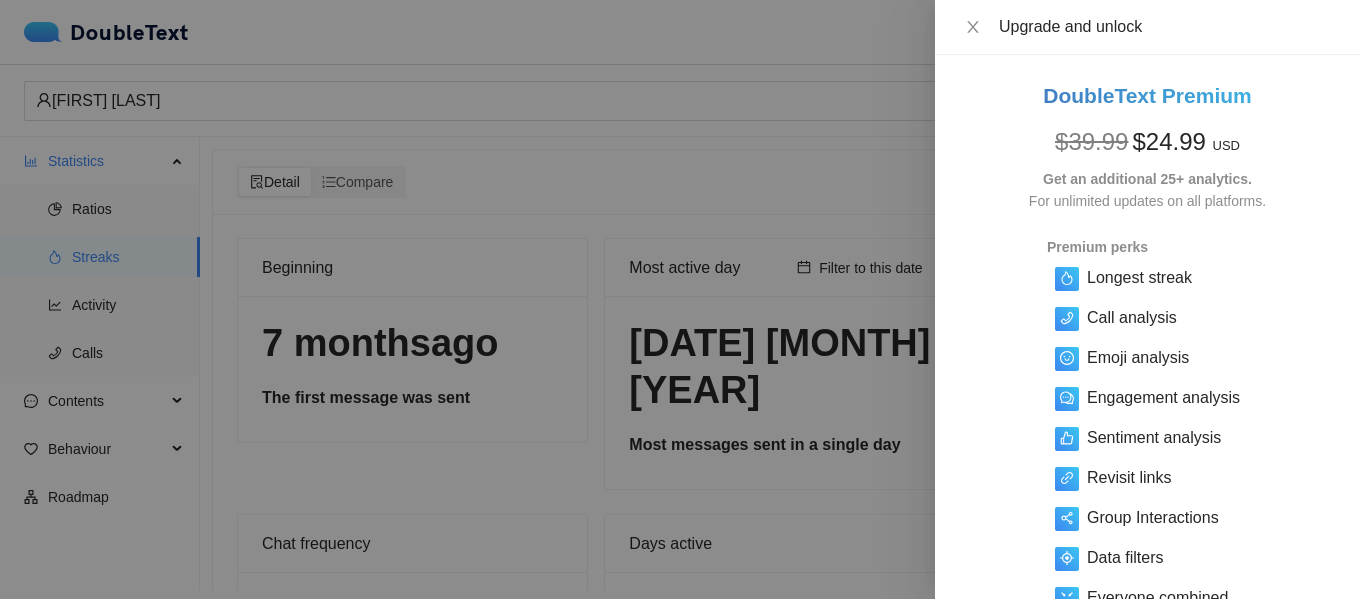 click at bounding box center [680, 299] 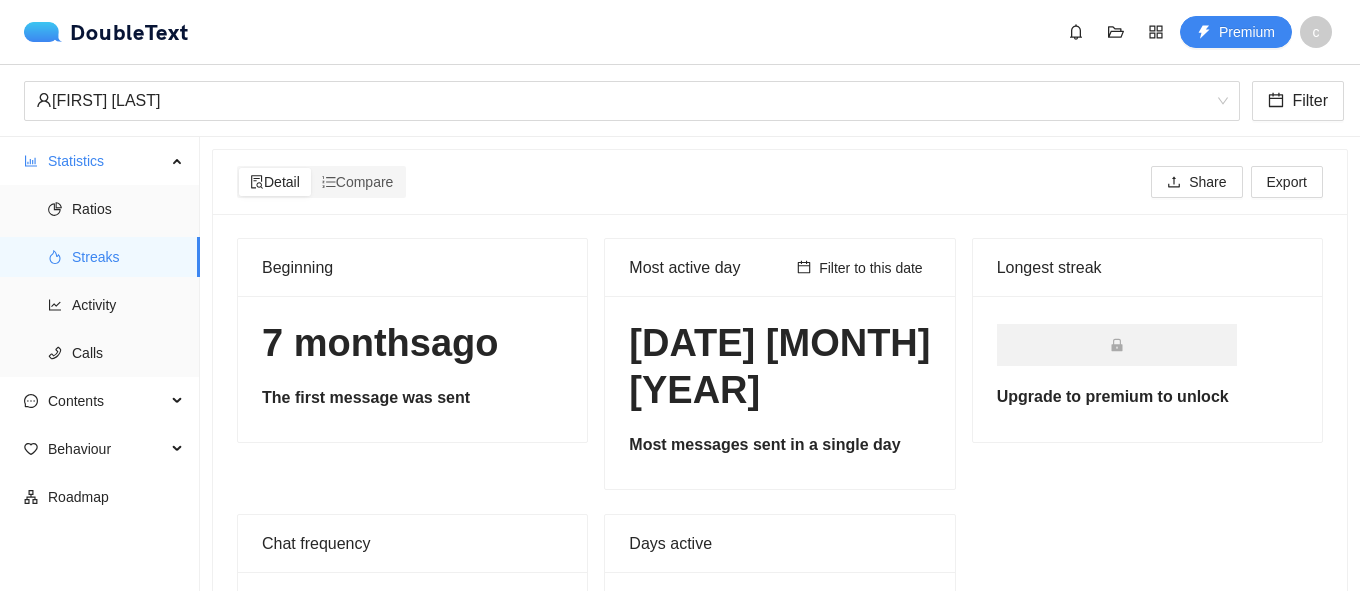 click at bounding box center (1117, 345) 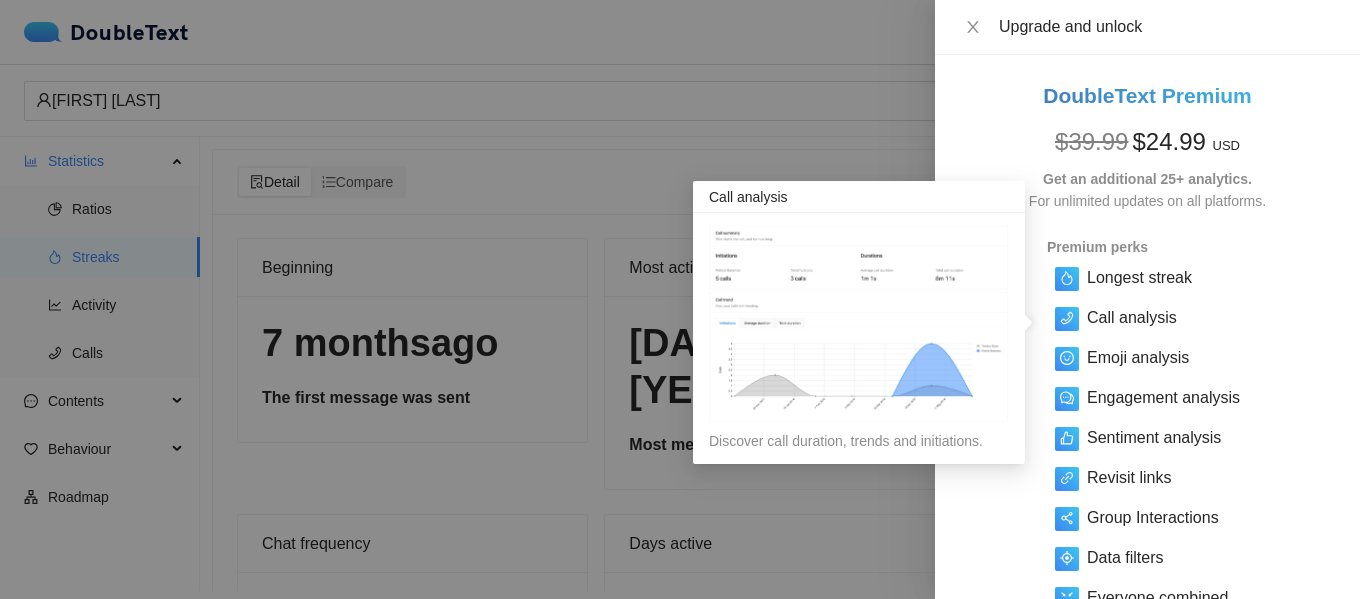 scroll, scrollTop: 248, scrollLeft: 0, axis: vertical 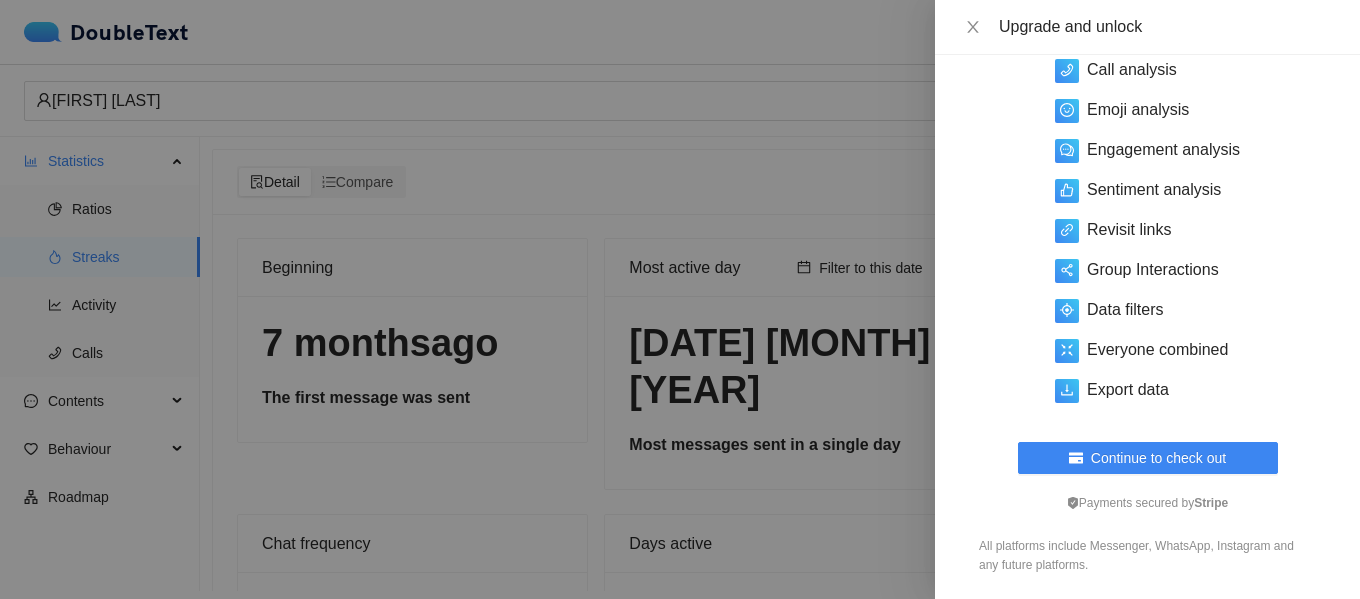 click at bounding box center (680, 299) 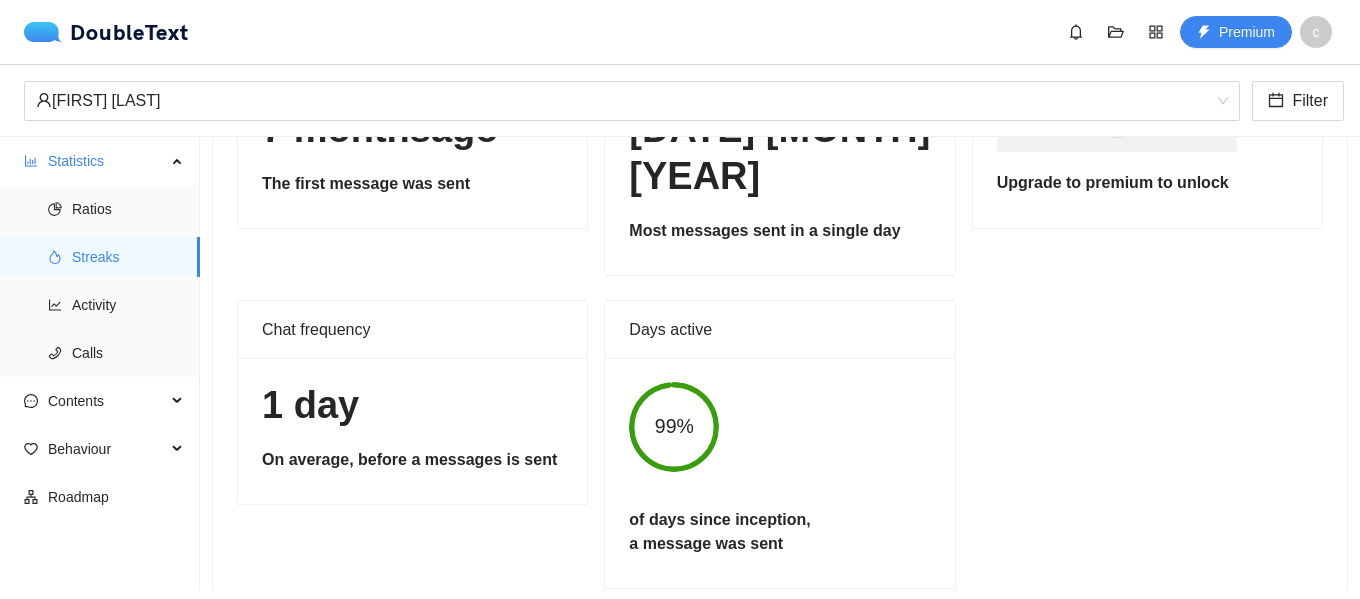 scroll, scrollTop: 217, scrollLeft: 0, axis: vertical 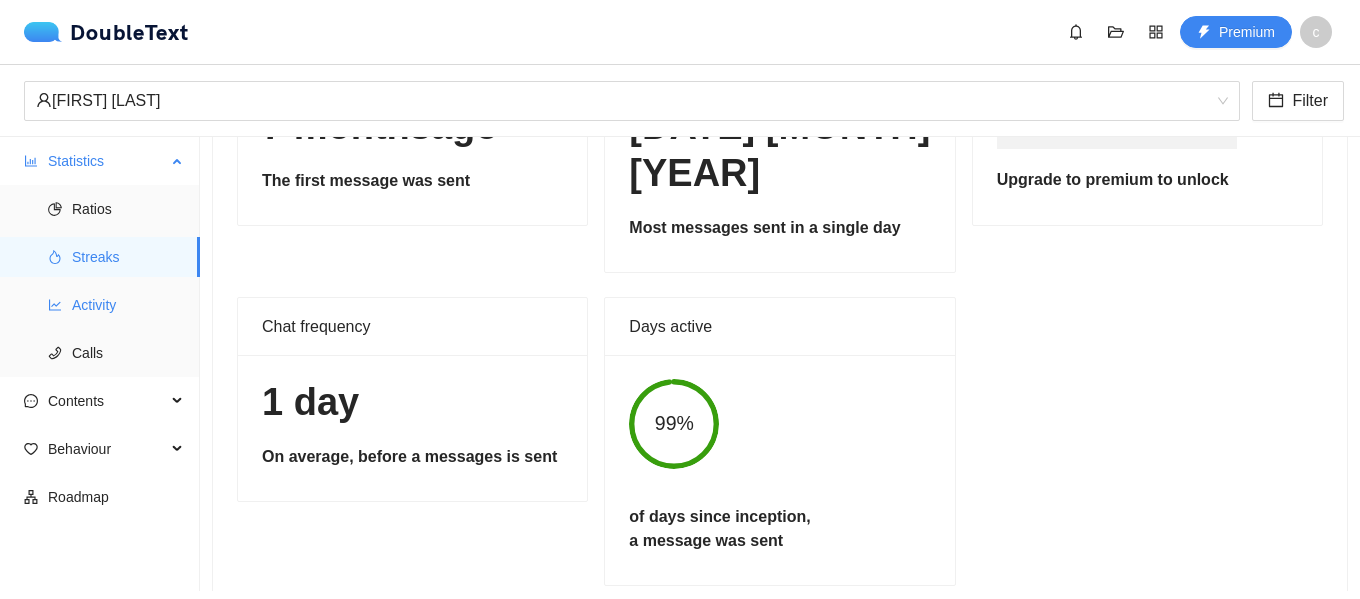 click on "Activity" at bounding box center [100, 305] 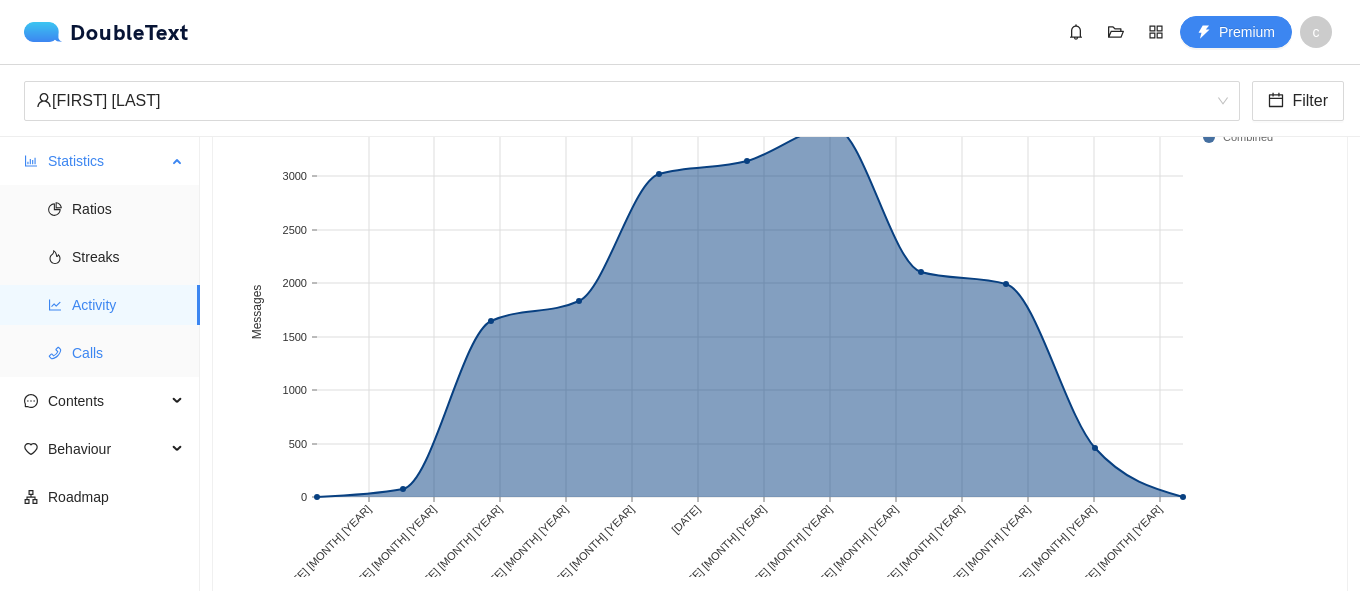 click on "Calls" at bounding box center (128, 353) 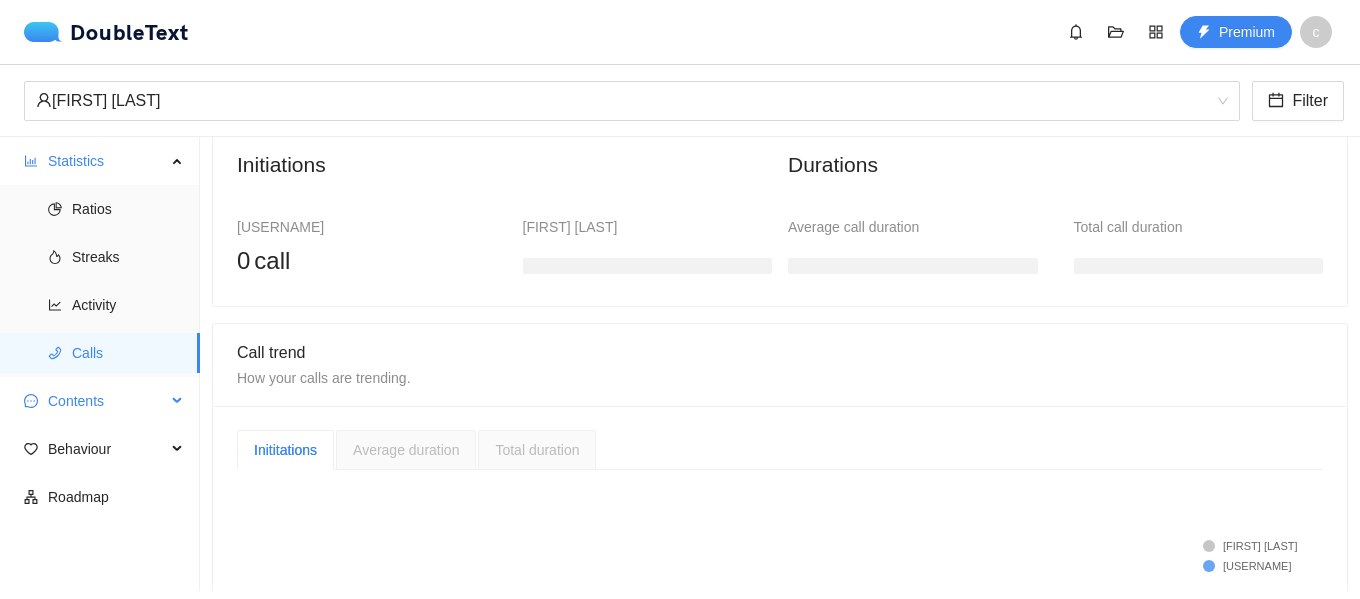 click on "Contents" at bounding box center (107, 401) 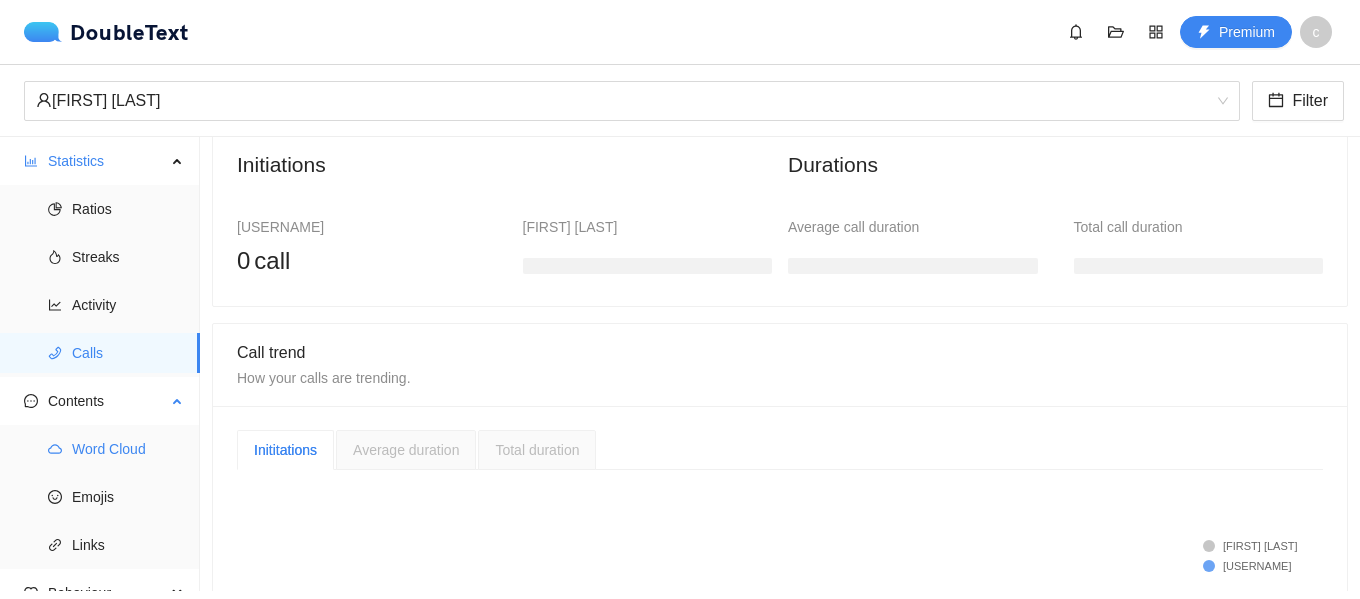 click on "Word Cloud" at bounding box center (128, 449) 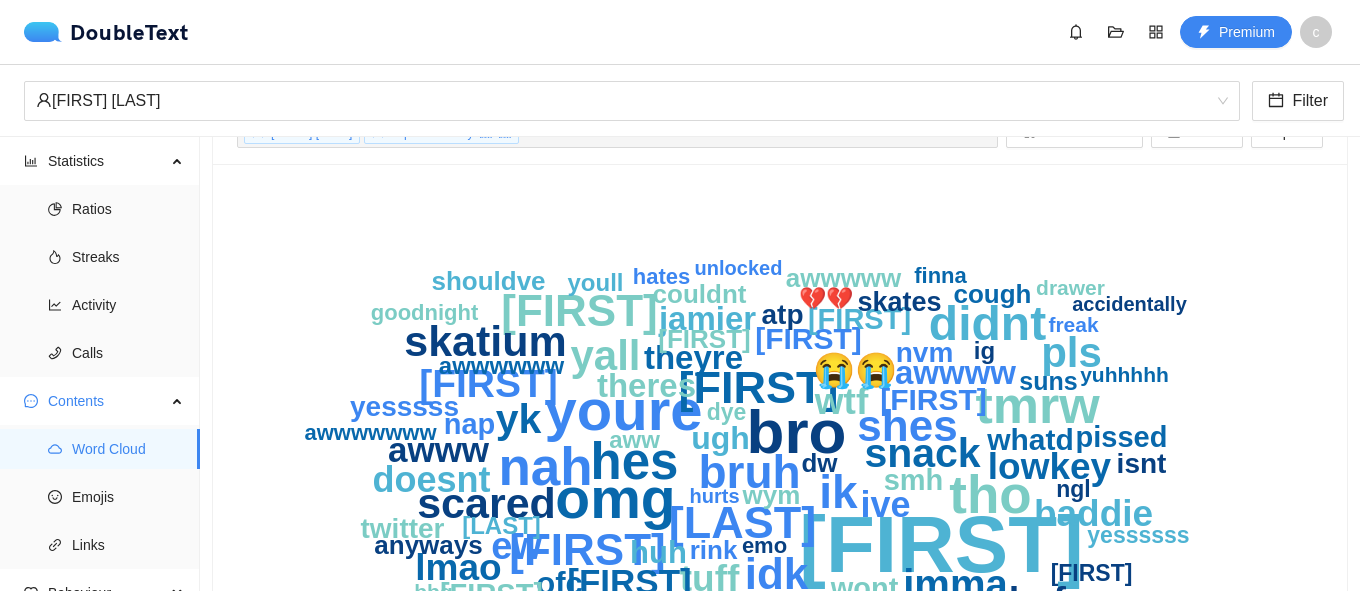 scroll, scrollTop: 217, scrollLeft: 0, axis: vertical 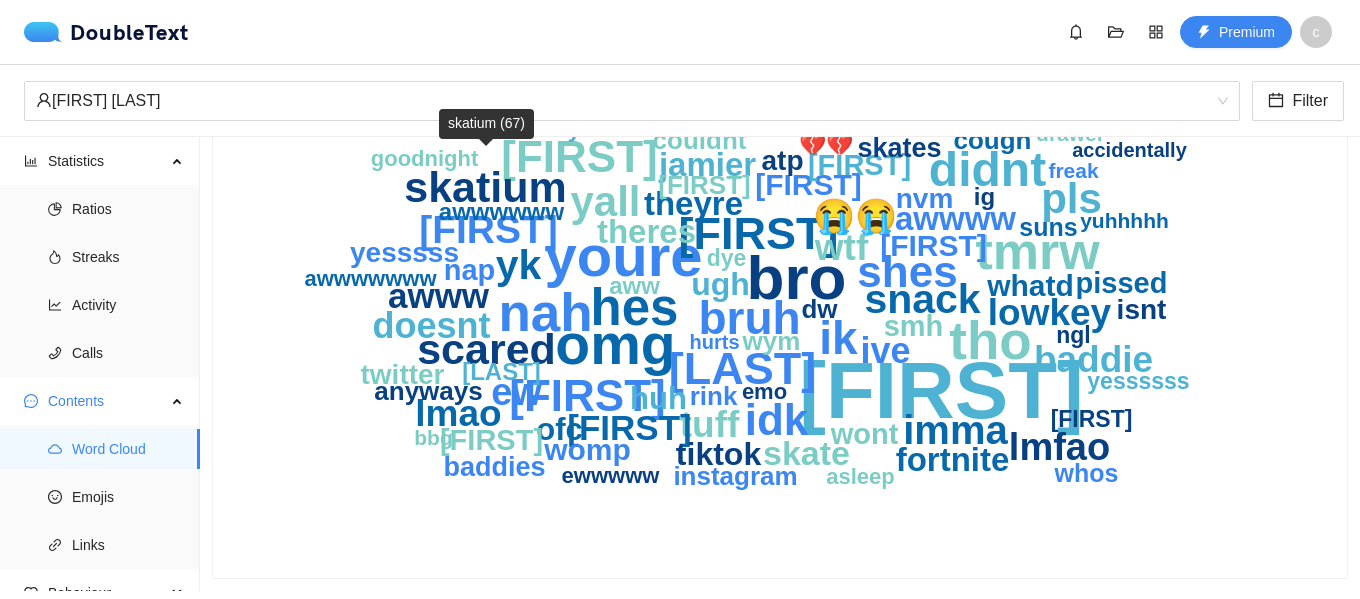 click on "skatium" 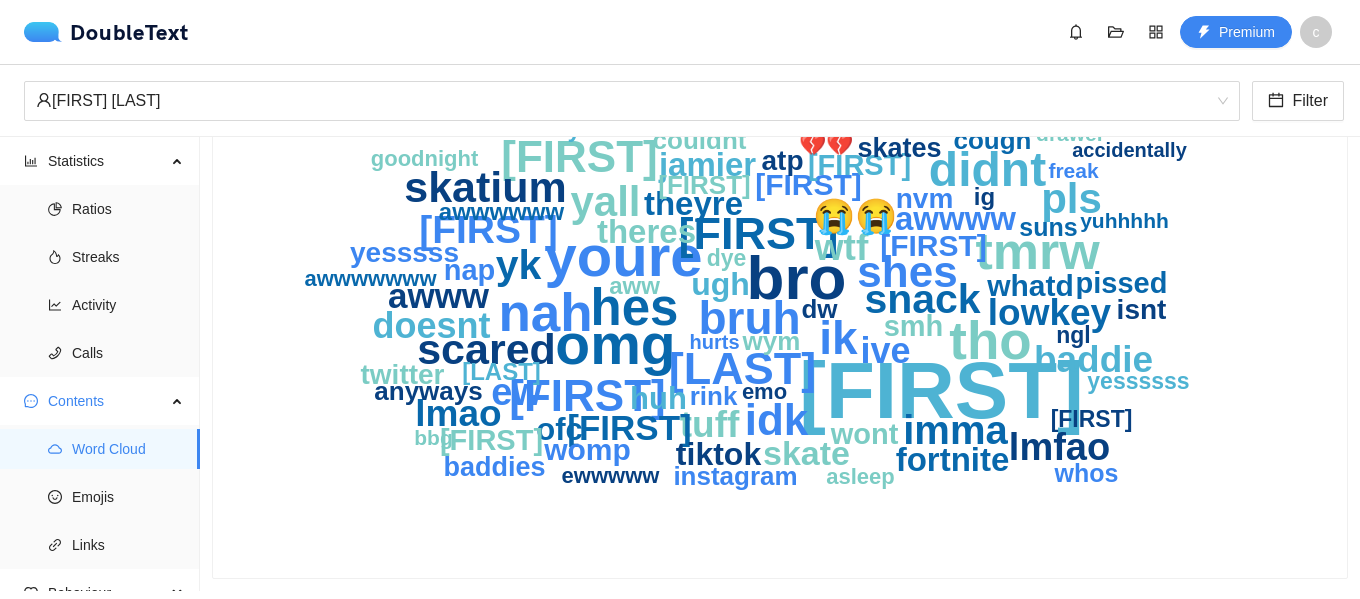 click on "awwwwww" 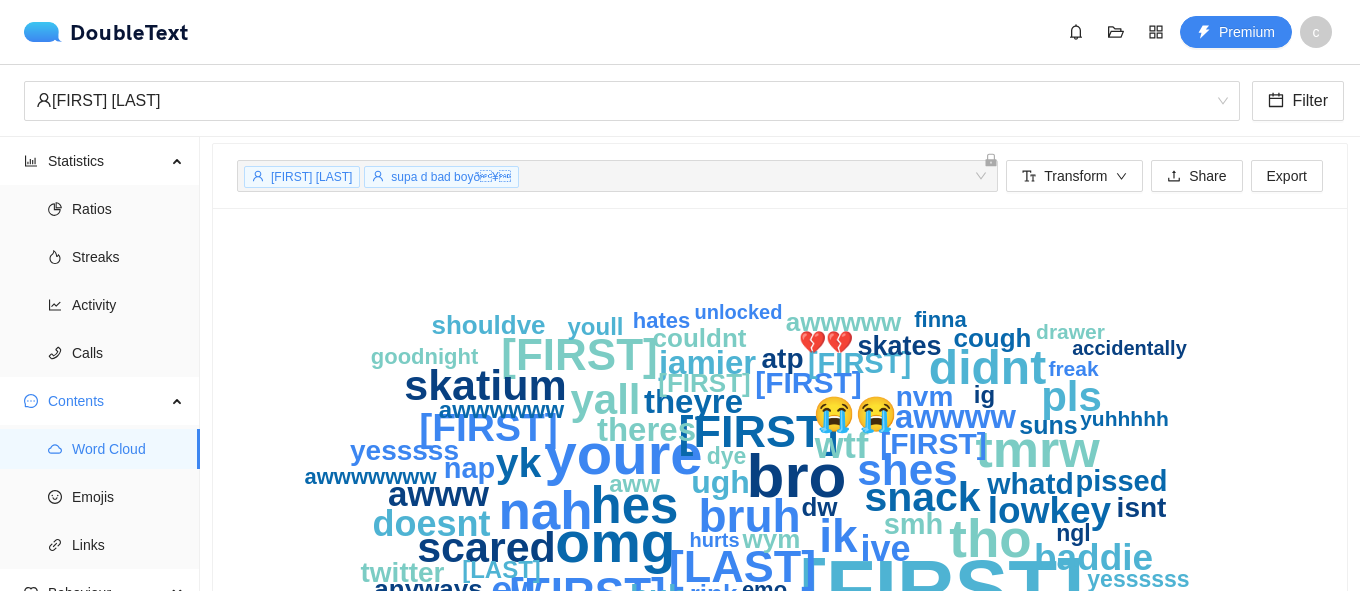 scroll, scrollTop: 0, scrollLeft: 0, axis: both 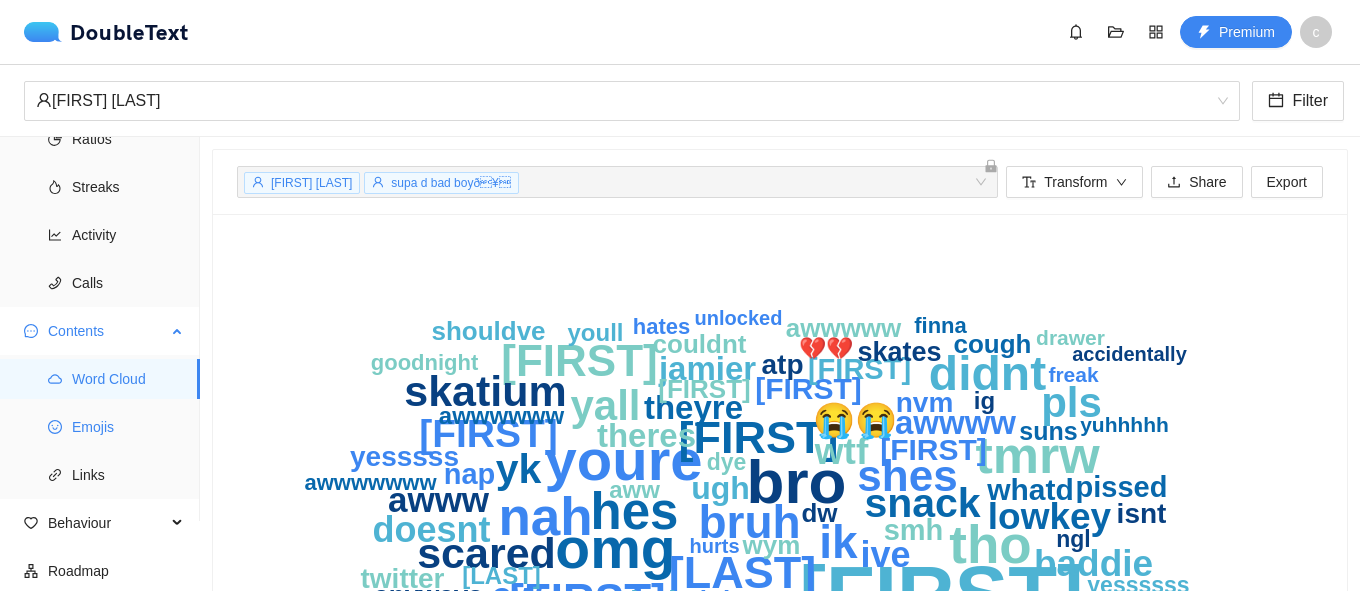 click on "Emojis" at bounding box center (128, 427) 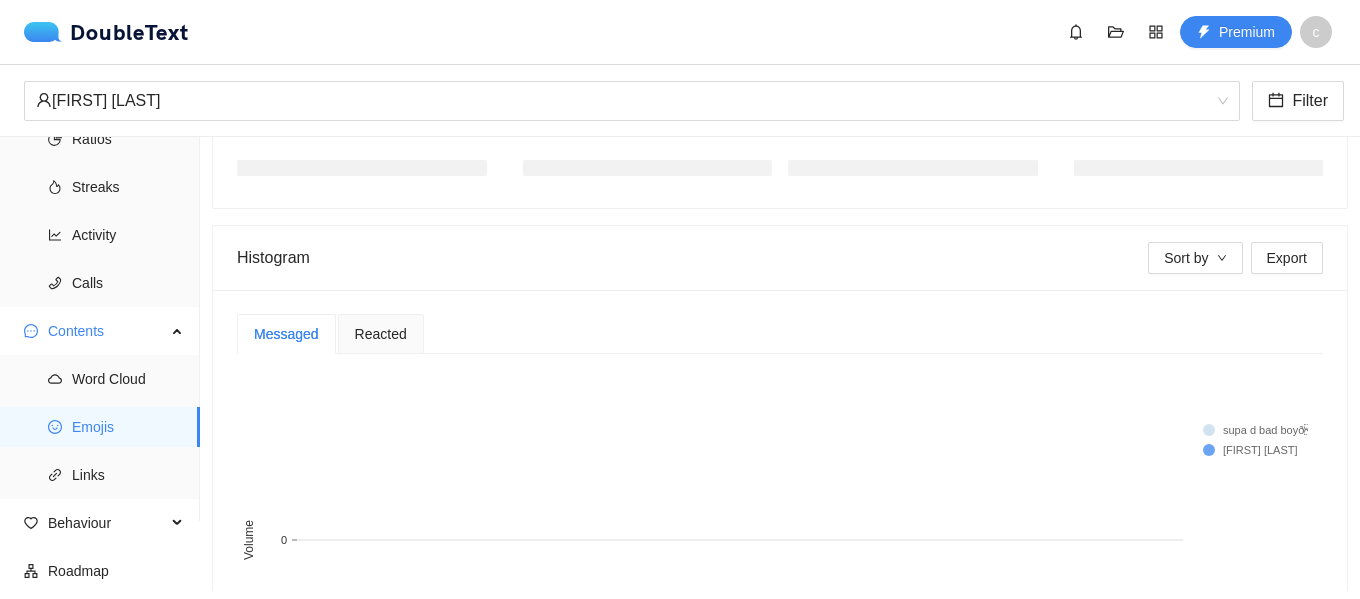 scroll, scrollTop: 333, scrollLeft: 0, axis: vertical 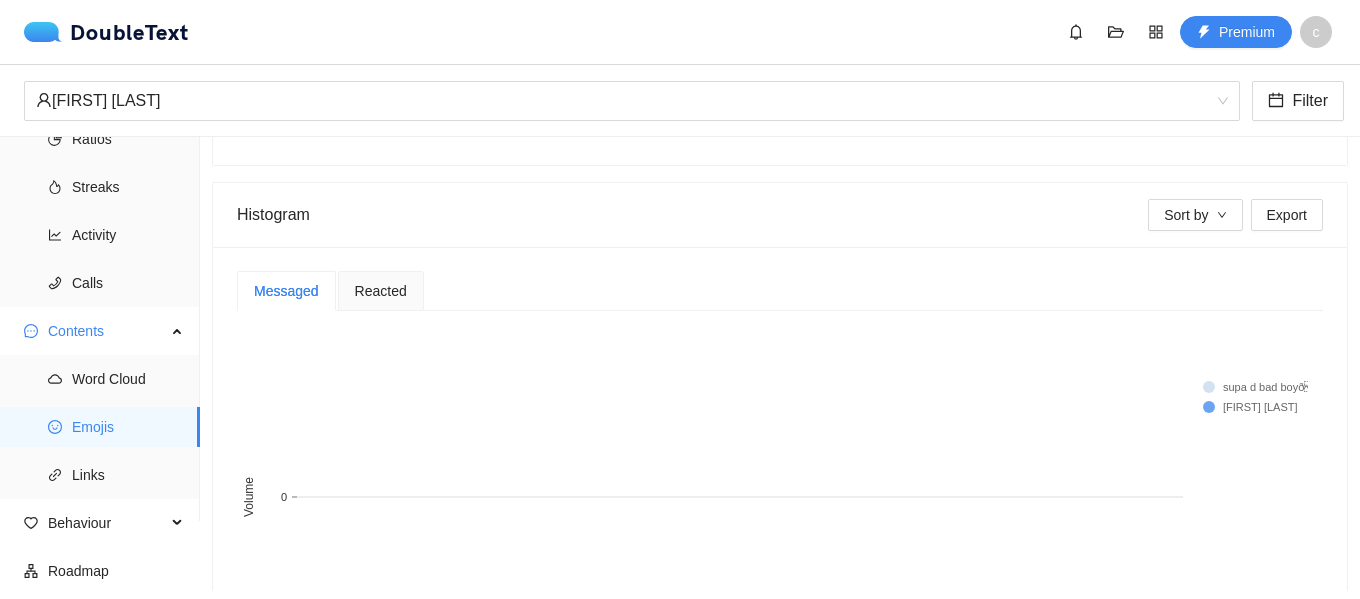 click on "[USERNAME] [FIRST] [NUMBER] [NUMBER] / [KEY]" at bounding box center [780, 502] 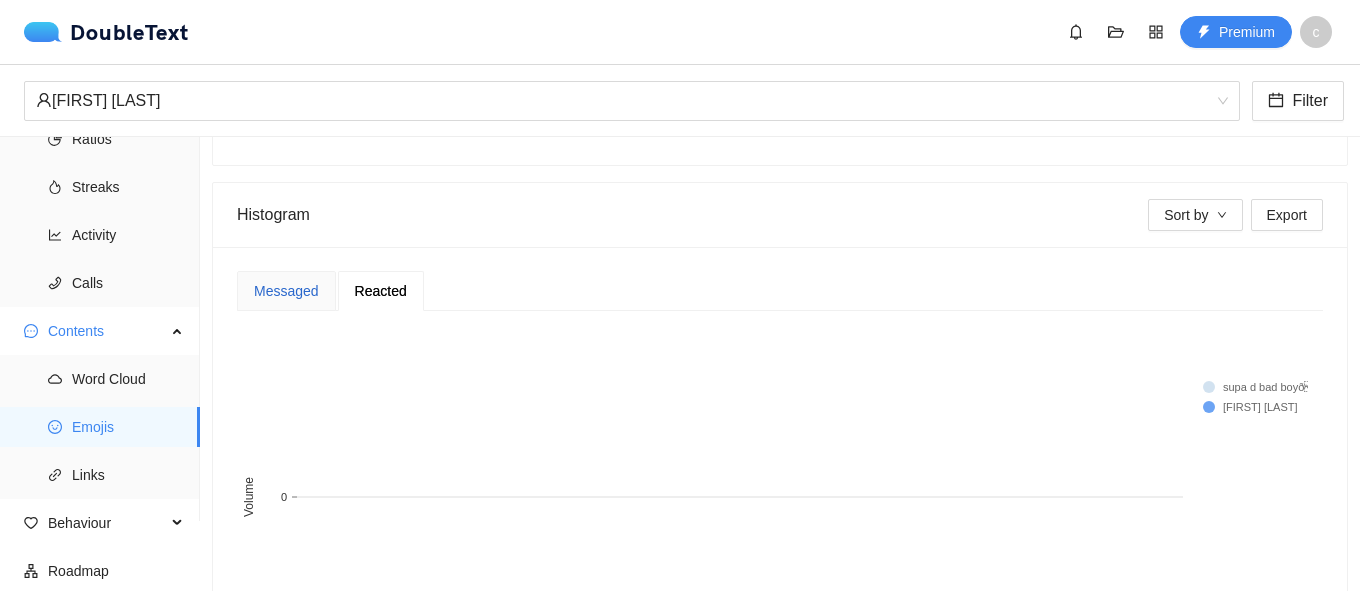 click on "Messaged" at bounding box center [286, 291] 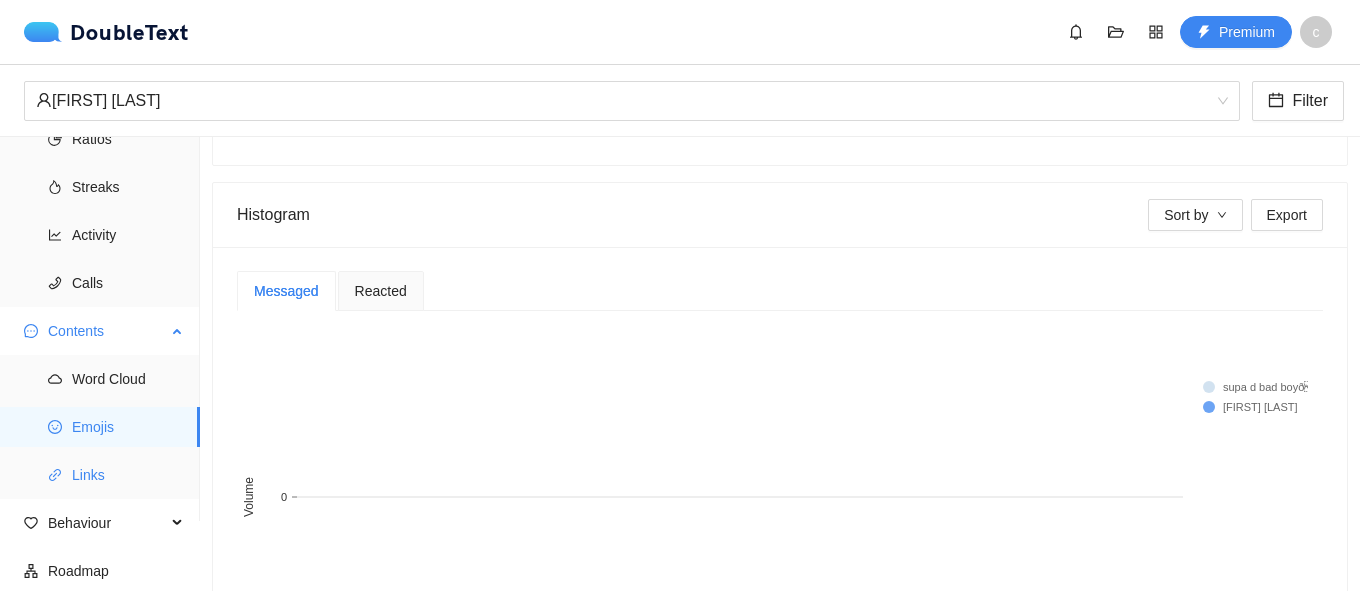 click on "Links" at bounding box center [128, 475] 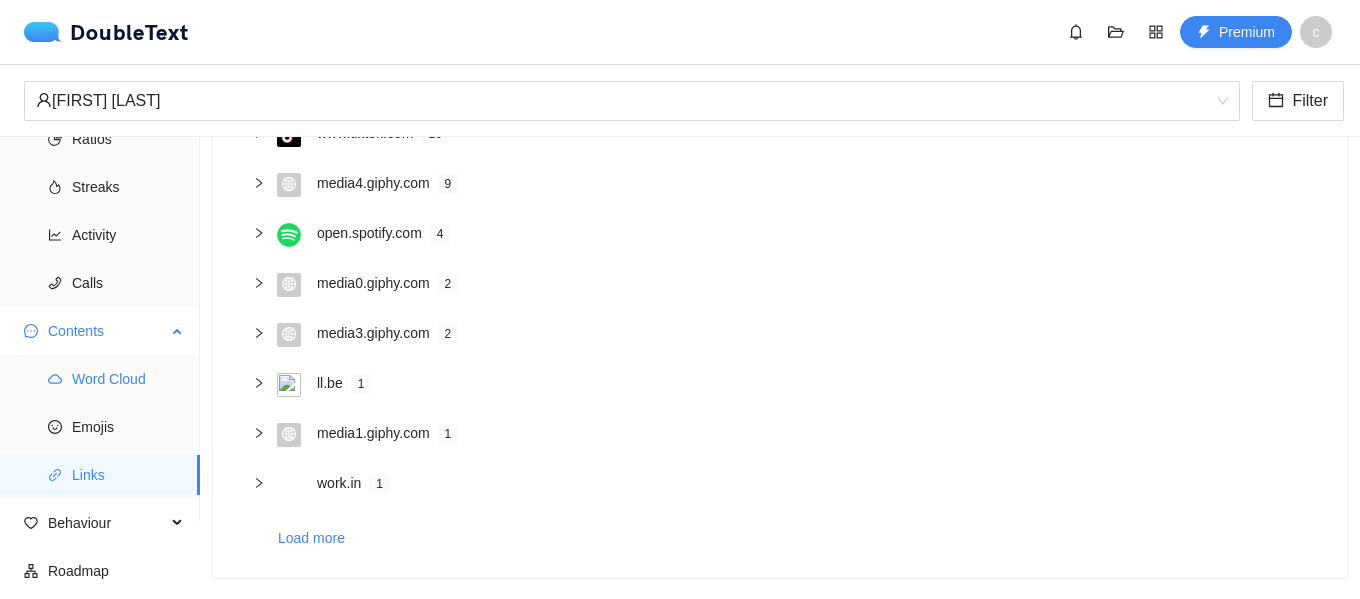 scroll, scrollTop: 0, scrollLeft: 0, axis: both 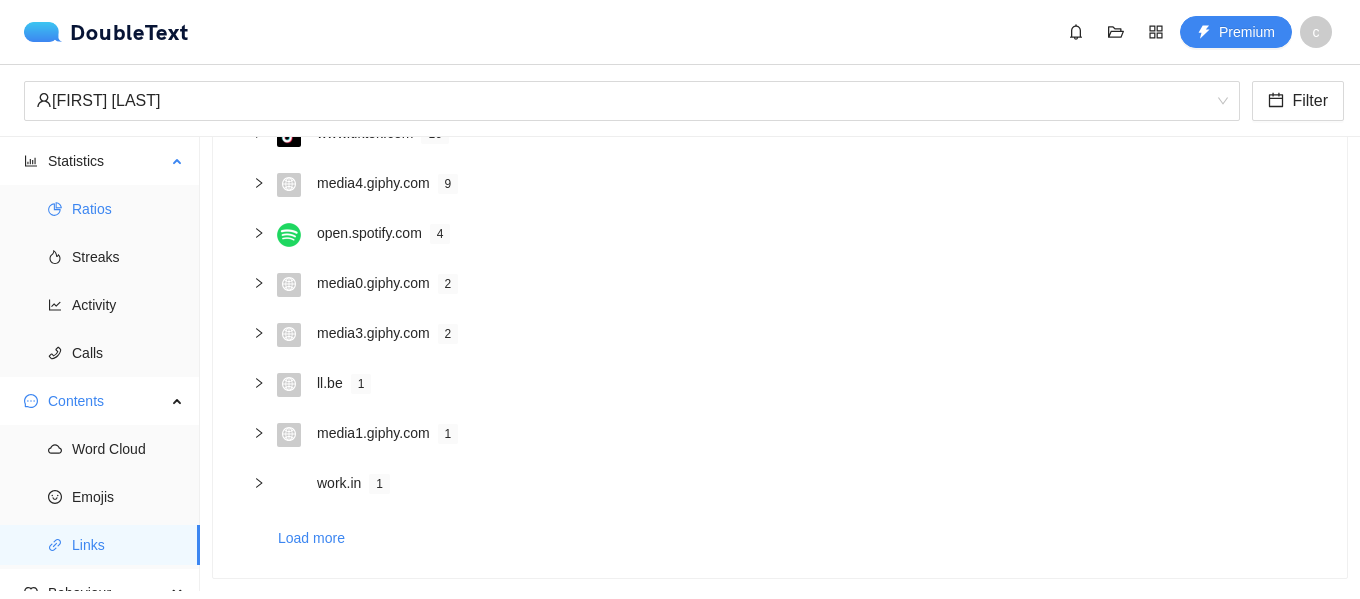 click on "Ratios" at bounding box center (128, 209) 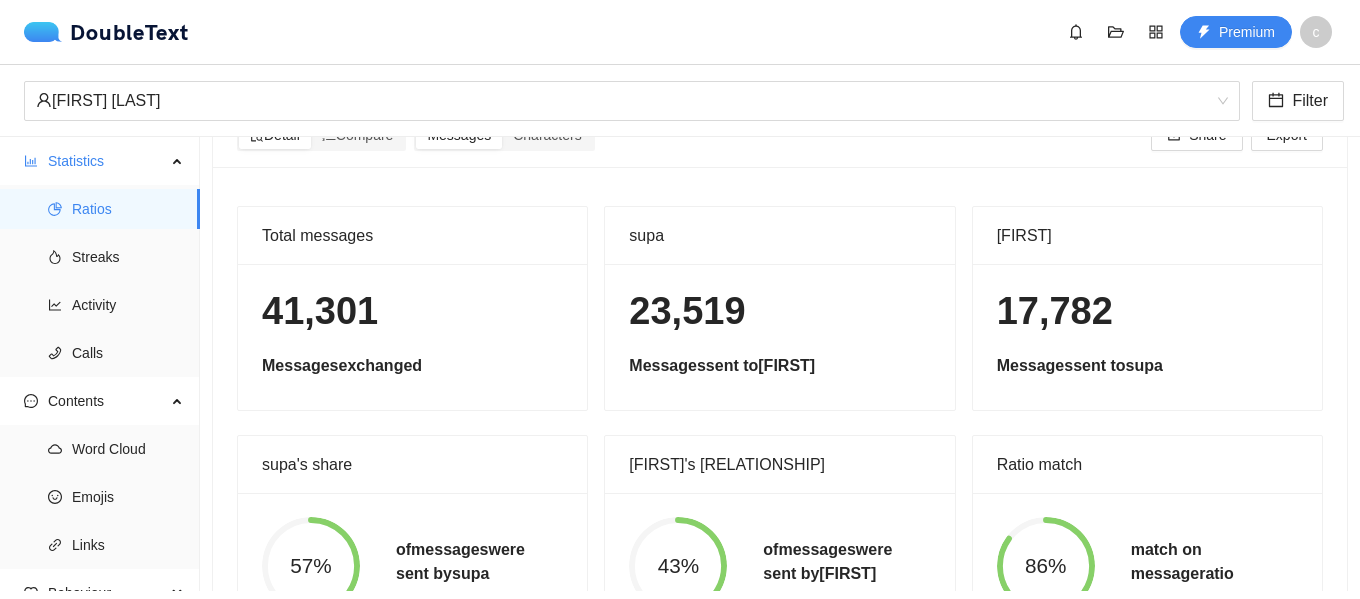 scroll, scrollTop: 0, scrollLeft: 0, axis: both 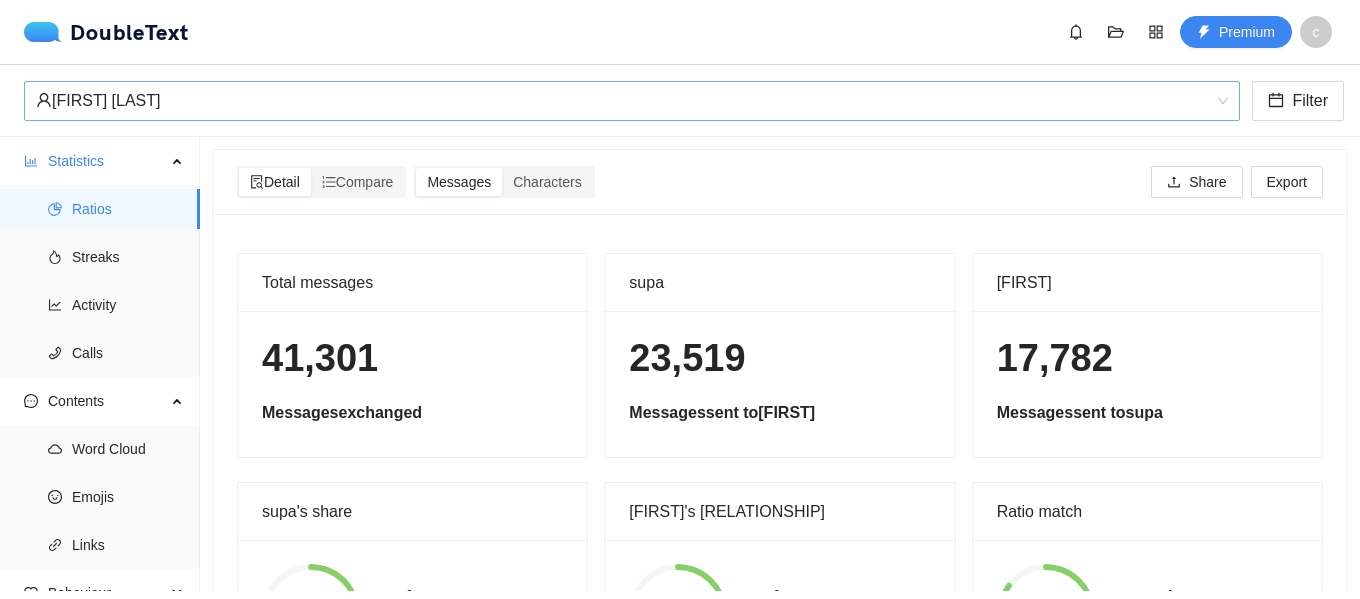 click on "[FIRST] [LAST]" at bounding box center (623, 101) 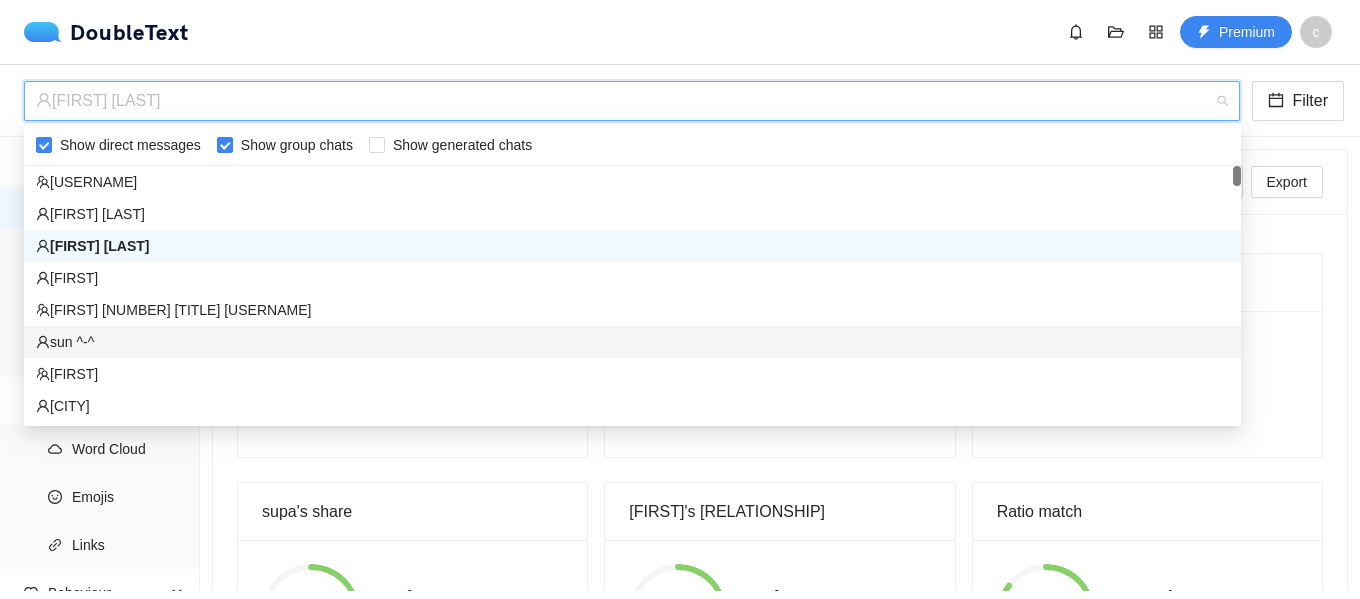 click on "sun ^-^" at bounding box center [632, 342] 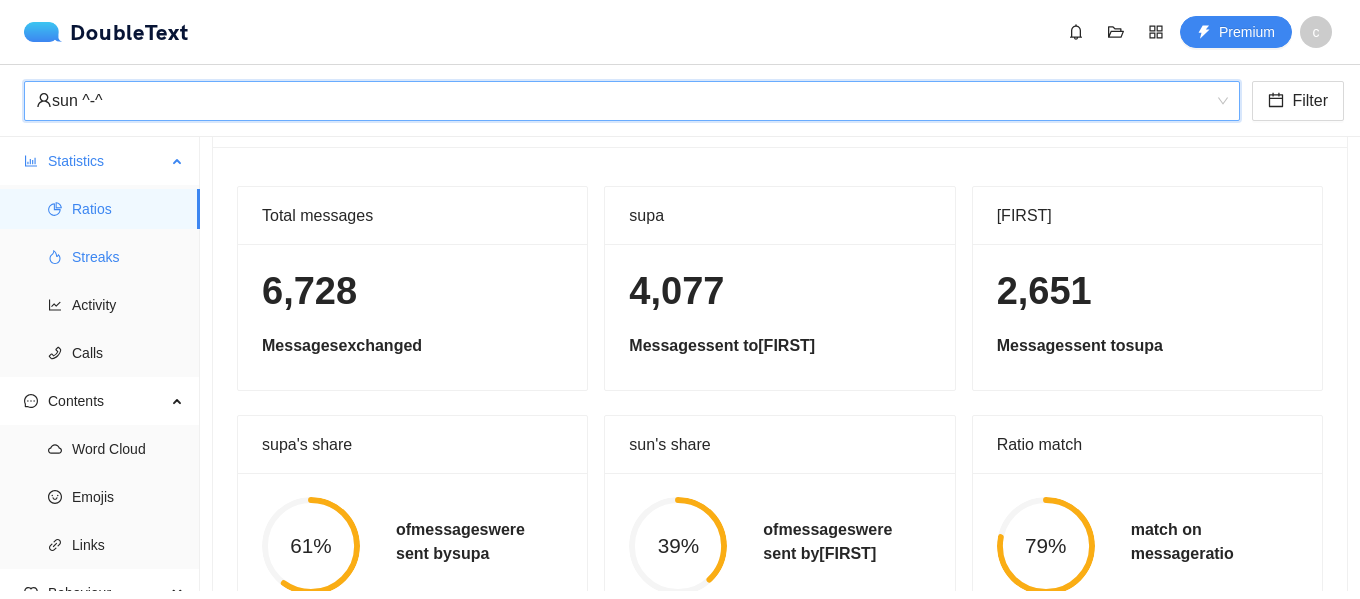 scroll, scrollTop: 0, scrollLeft: 0, axis: both 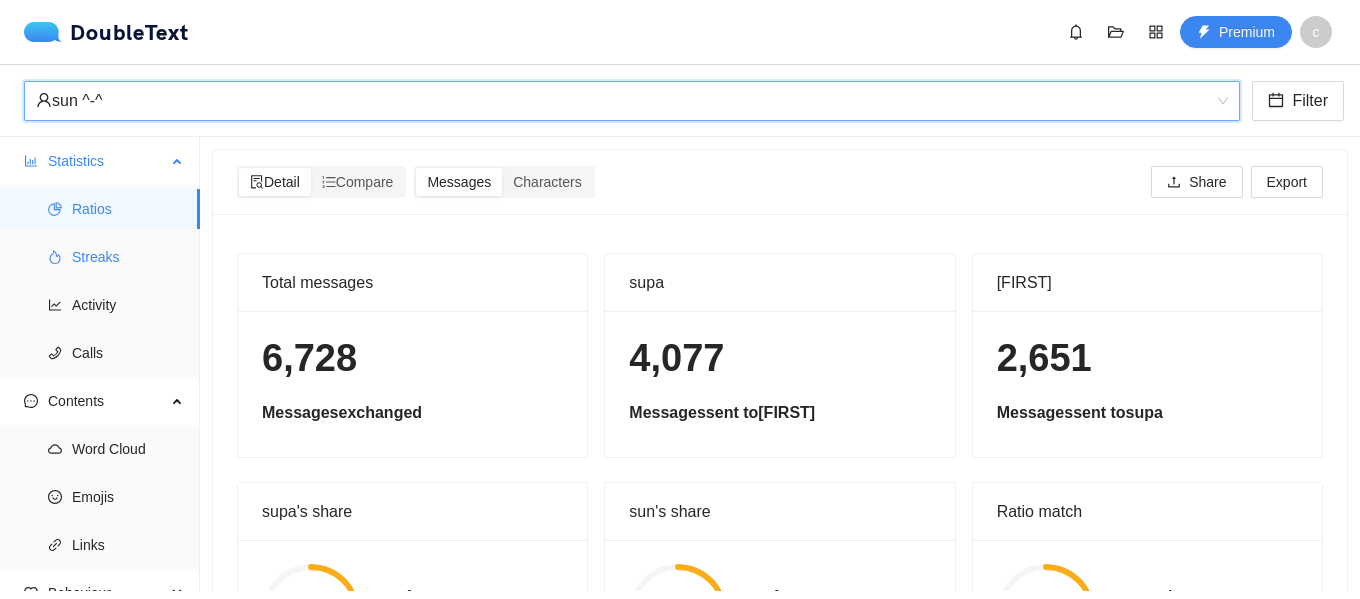 click on "Streaks" at bounding box center (128, 257) 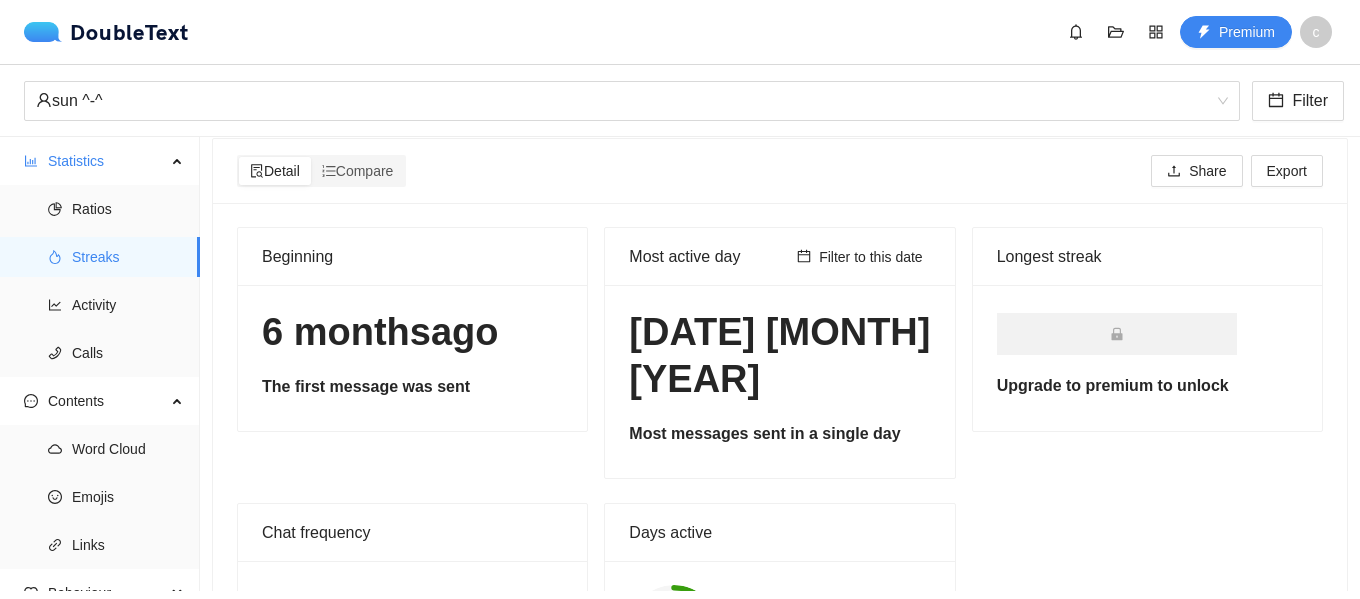 scroll, scrollTop: 0, scrollLeft: 0, axis: both 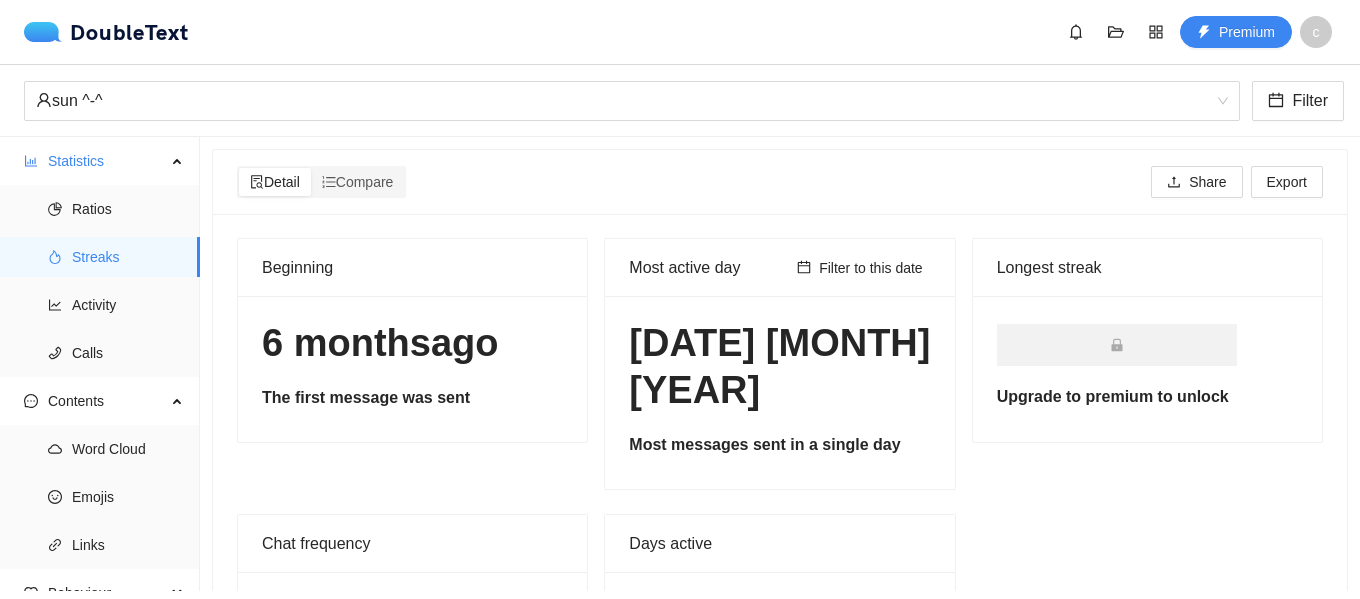 click on "[TIME] ago" at bounding box center [412, 369] 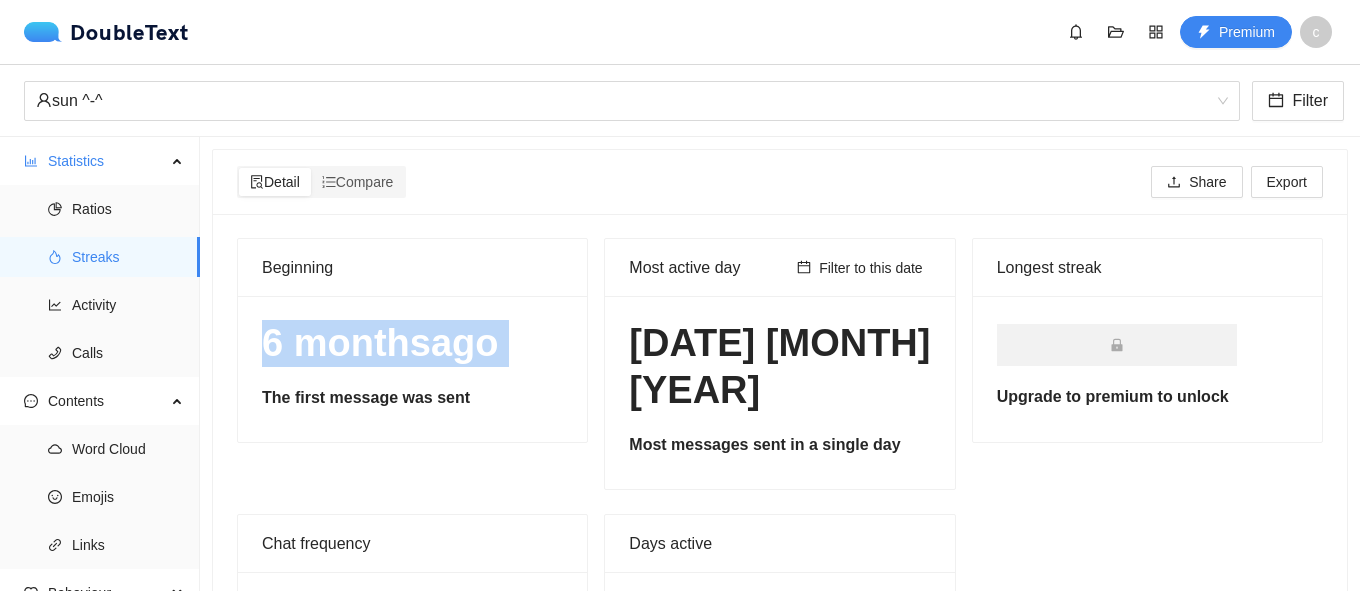click on "[TIME] ago" at bounding box center [412, 369] 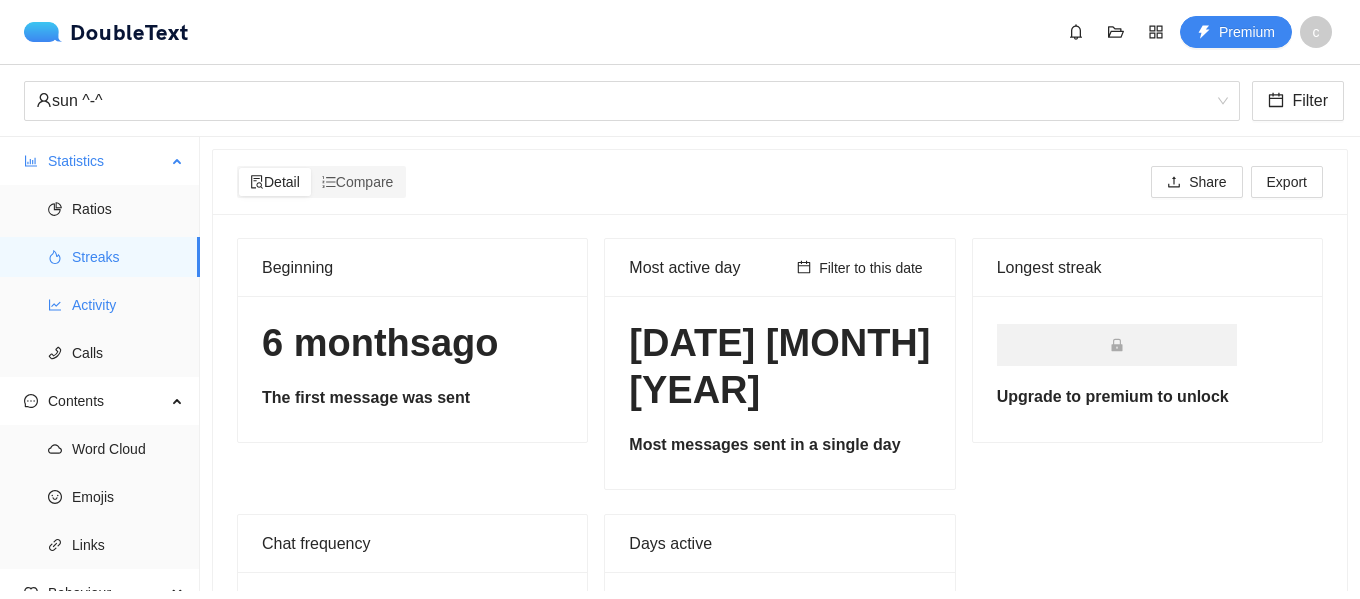 click on "Activity" at bounding box center [128, 305] 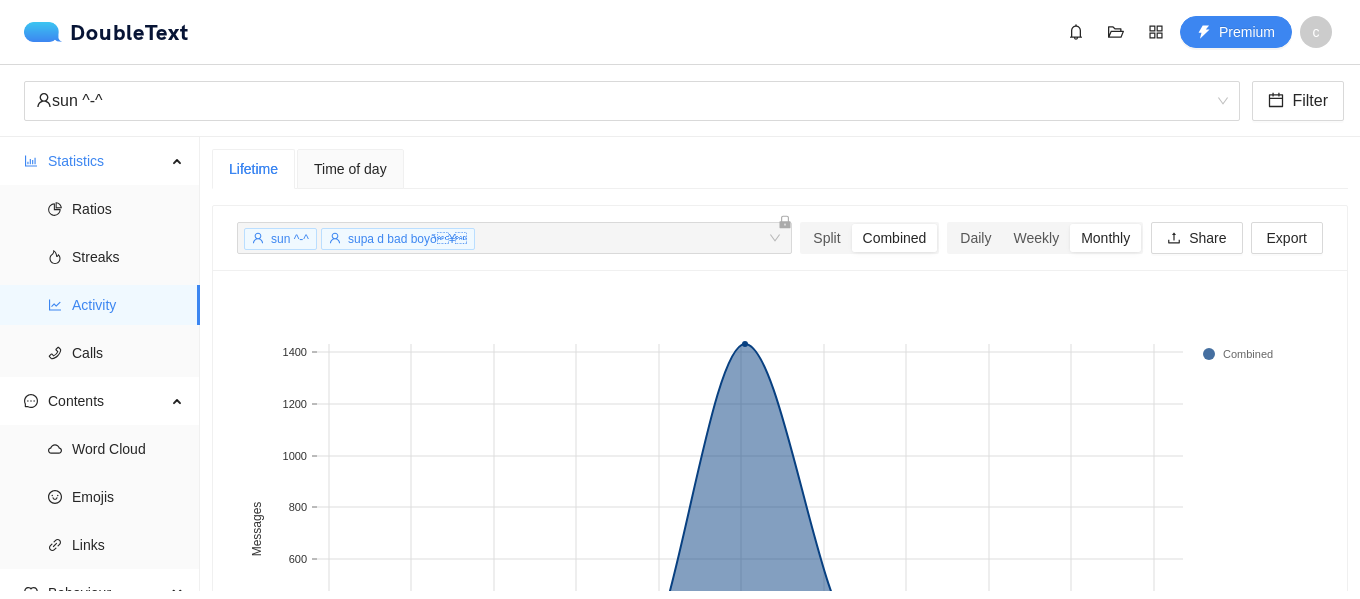 scroll, scrollTop: 167, scrollLeft: 0, axis: vertical 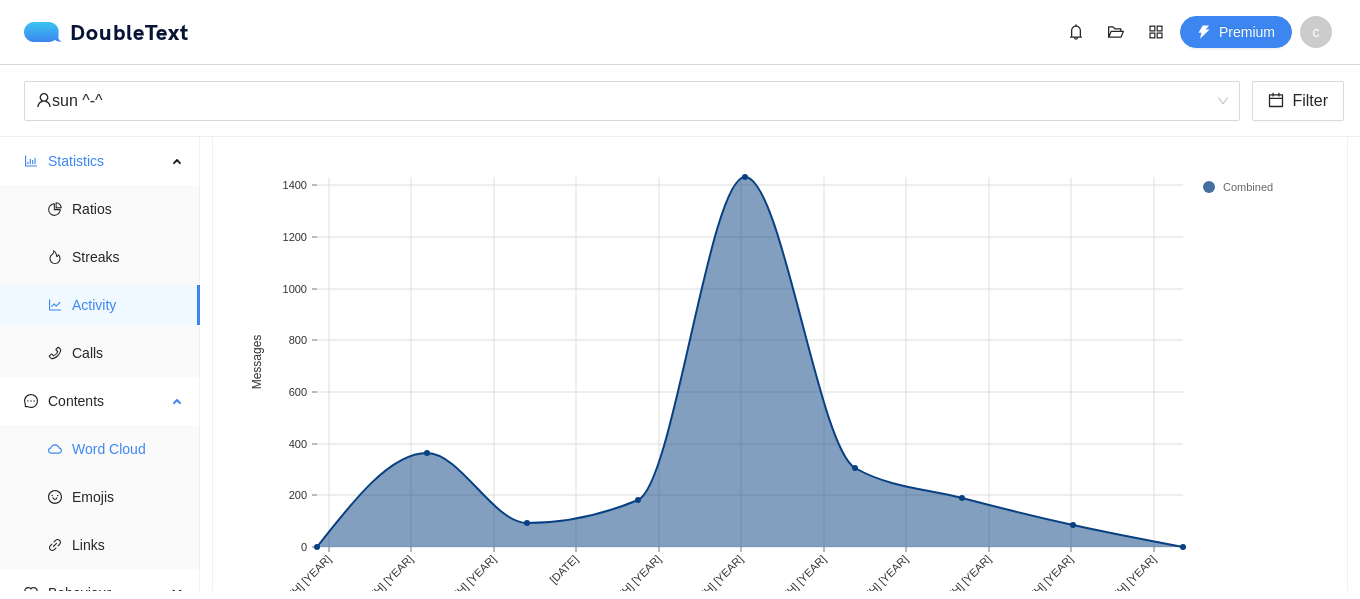 click on "Word Cloud" at bounding box center [128, 449] 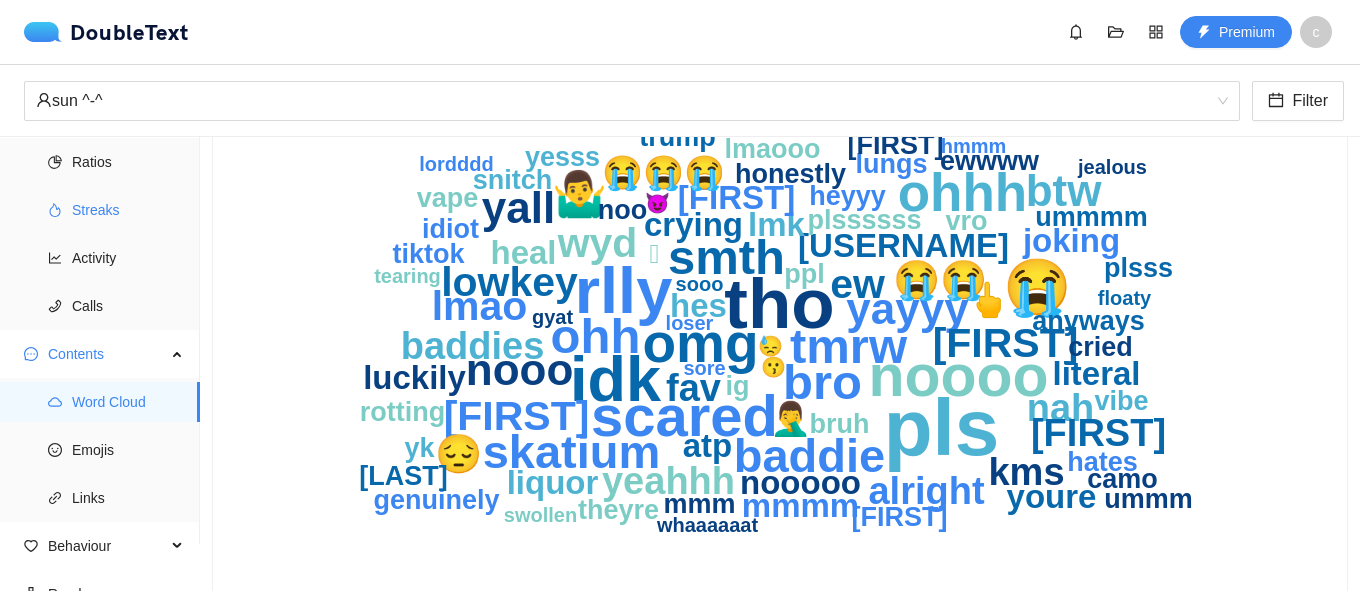 scroll, scrollTop: 70, scrollLeft: 0, axis: vertical 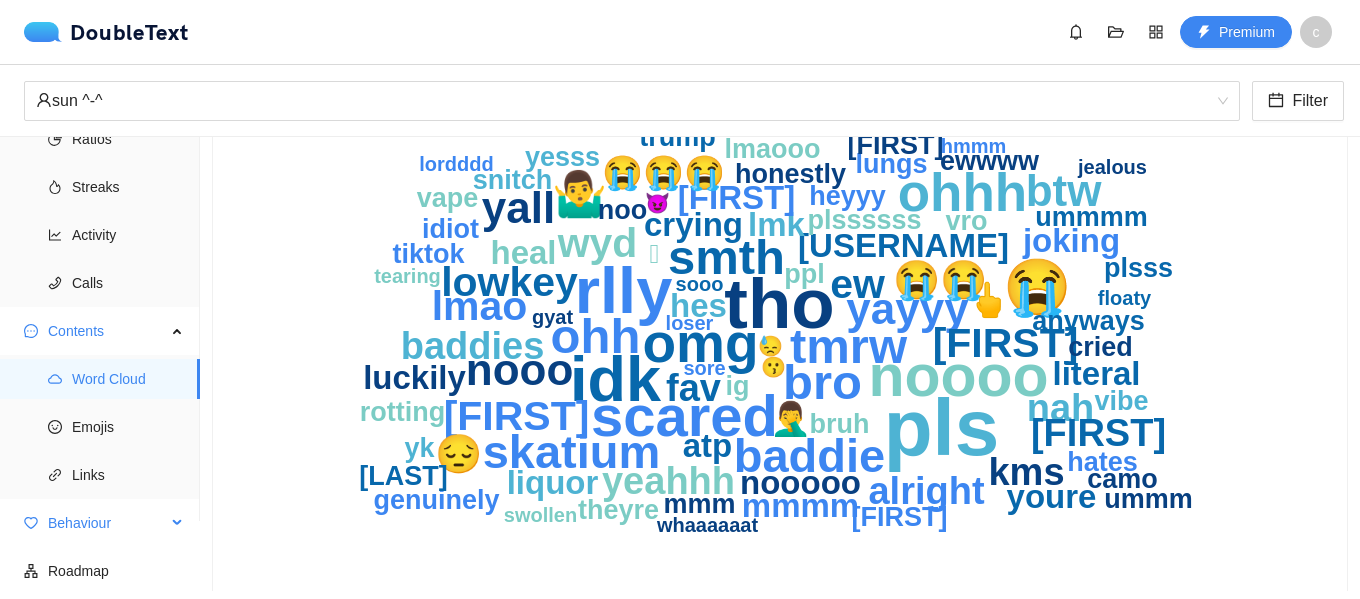 click on "Behaviour" at bounding box center [107, 523] 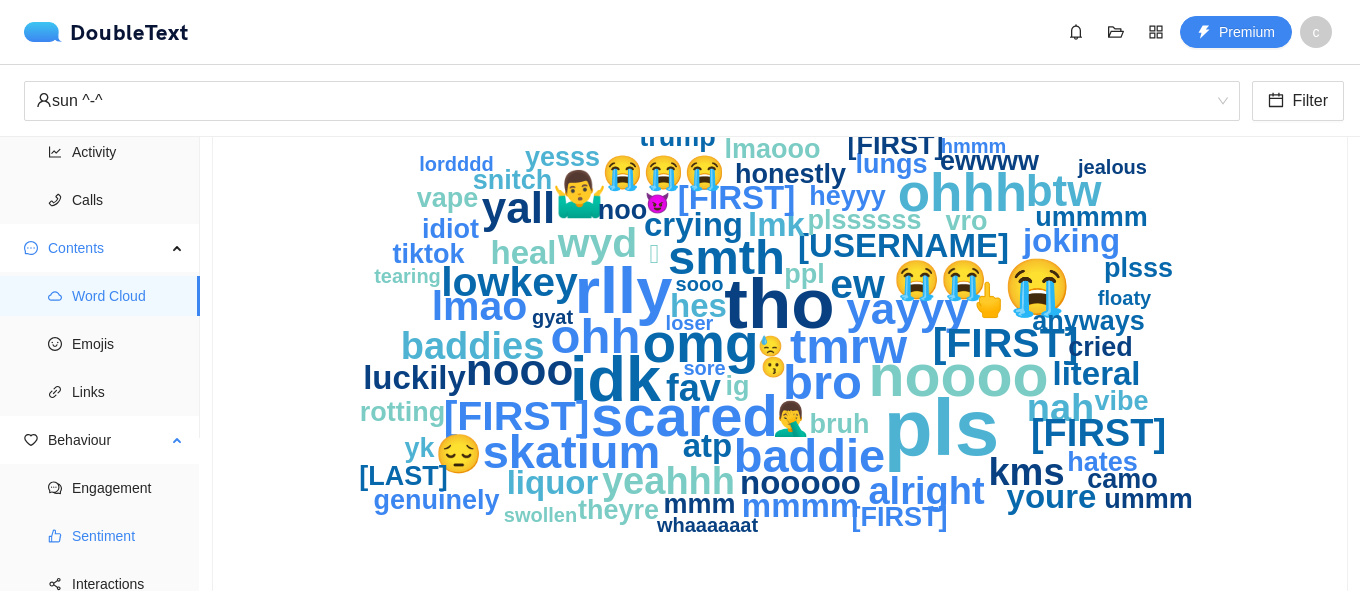 scroll, scrollTop: 214, scrollLeft: 0, axis: vertical 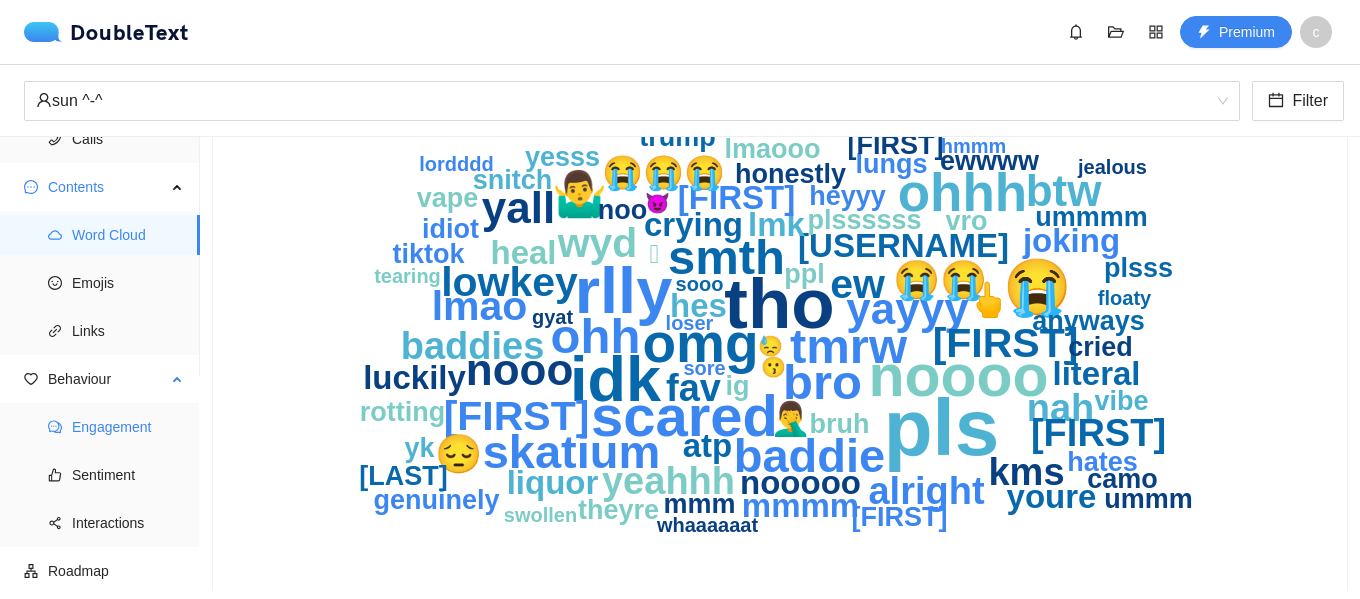 click on "Engagement" at bounding box center (128, 427) 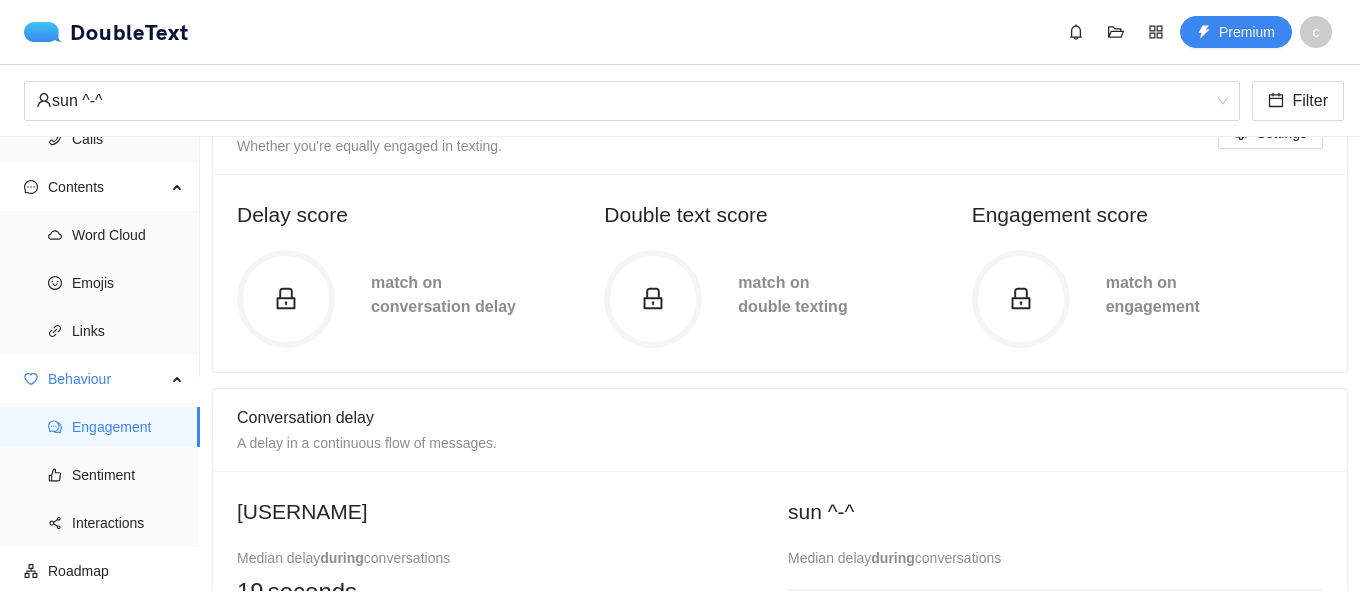 scroll, scrollTop: 333, scrollLeft: 0, axis: vertical 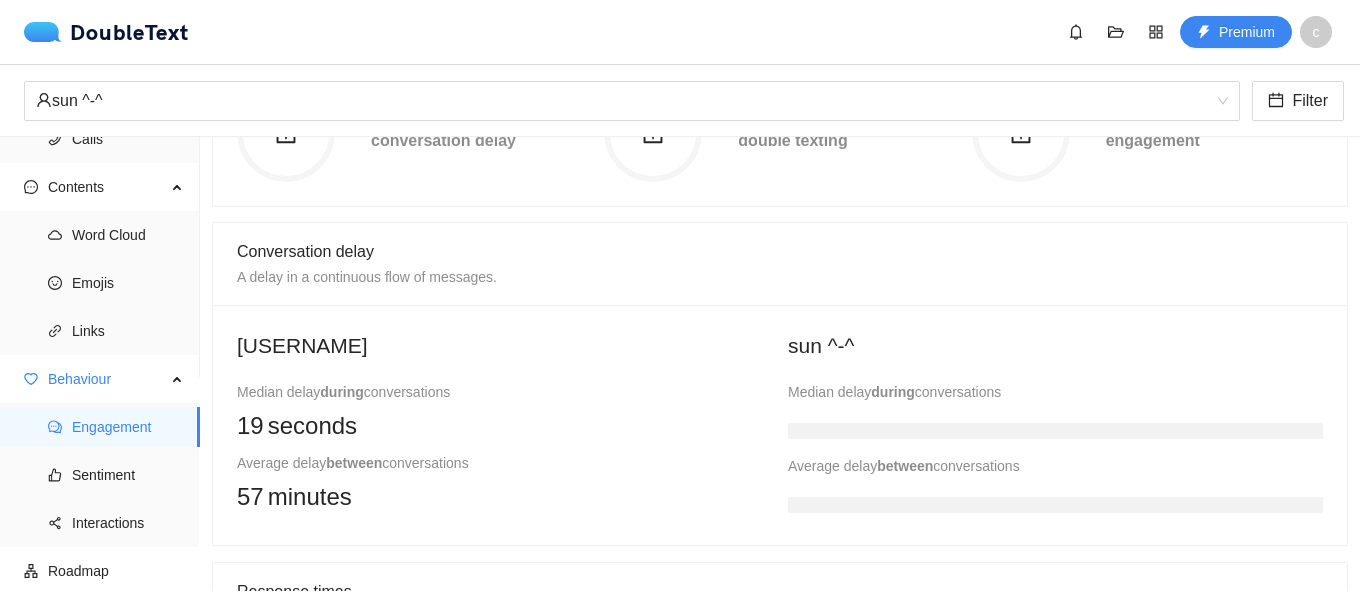 click on "A delay in a continuous flow of messages." at bounding box center (367, 277) 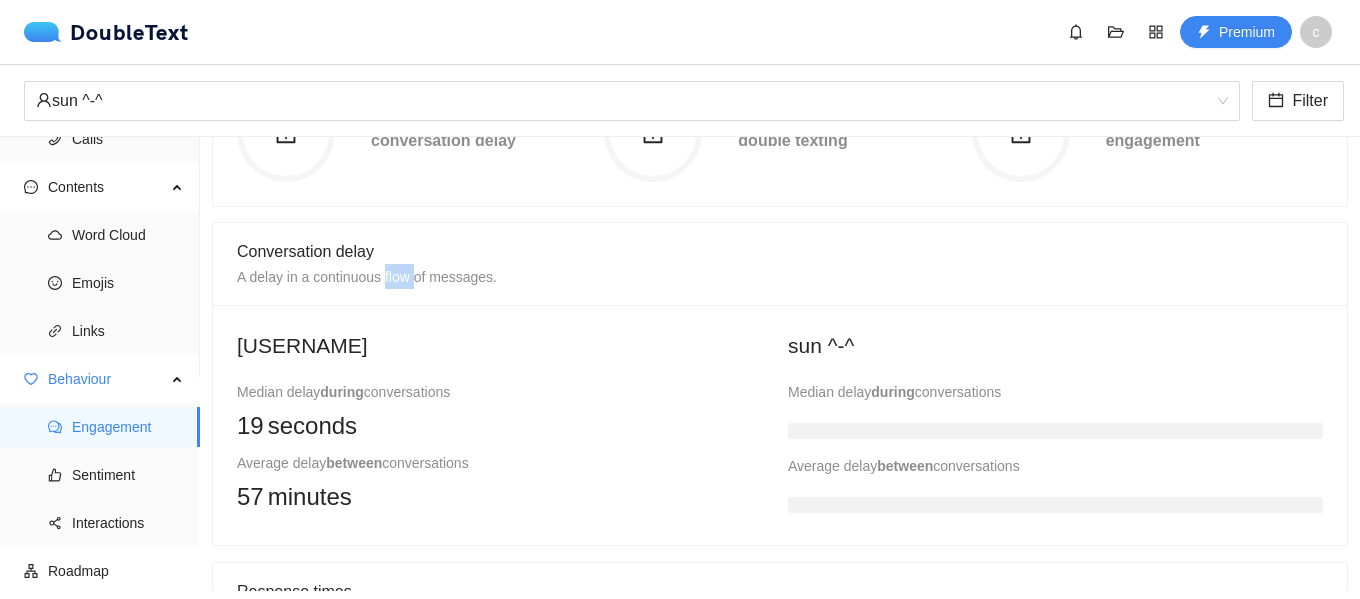 click on "A delay in a continuous flow of messages." at bounding box center (367, 277) 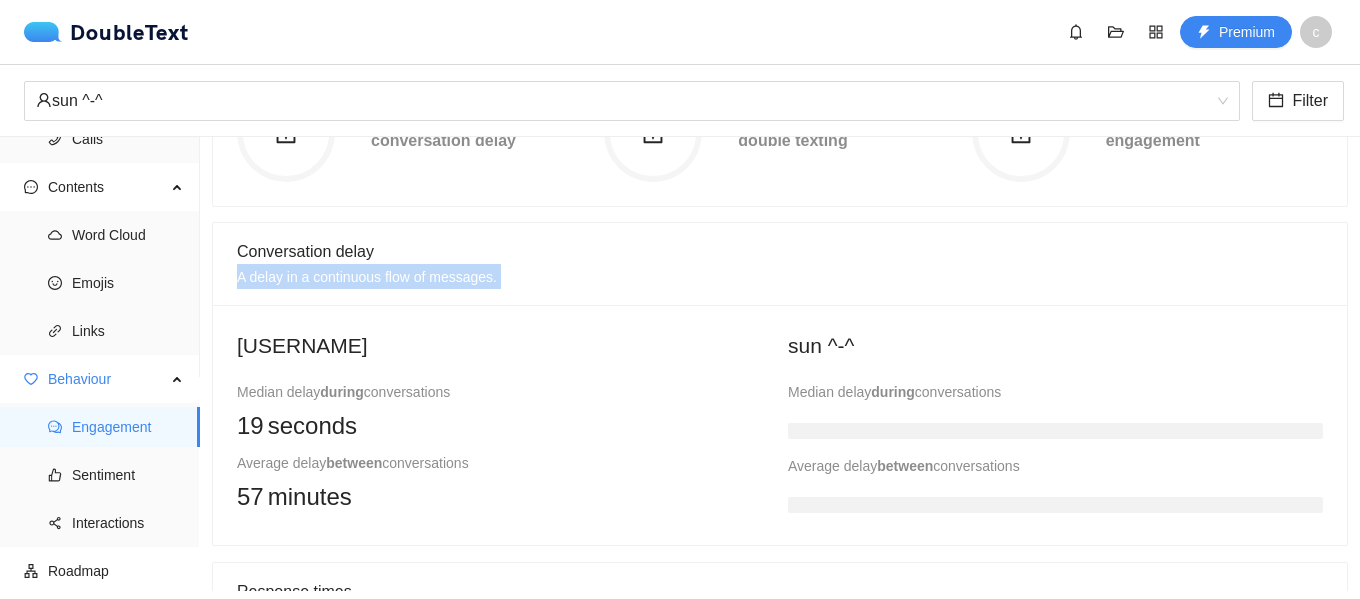click on "A delay in a continuous flow of messages." at bounding box center [367, 277] 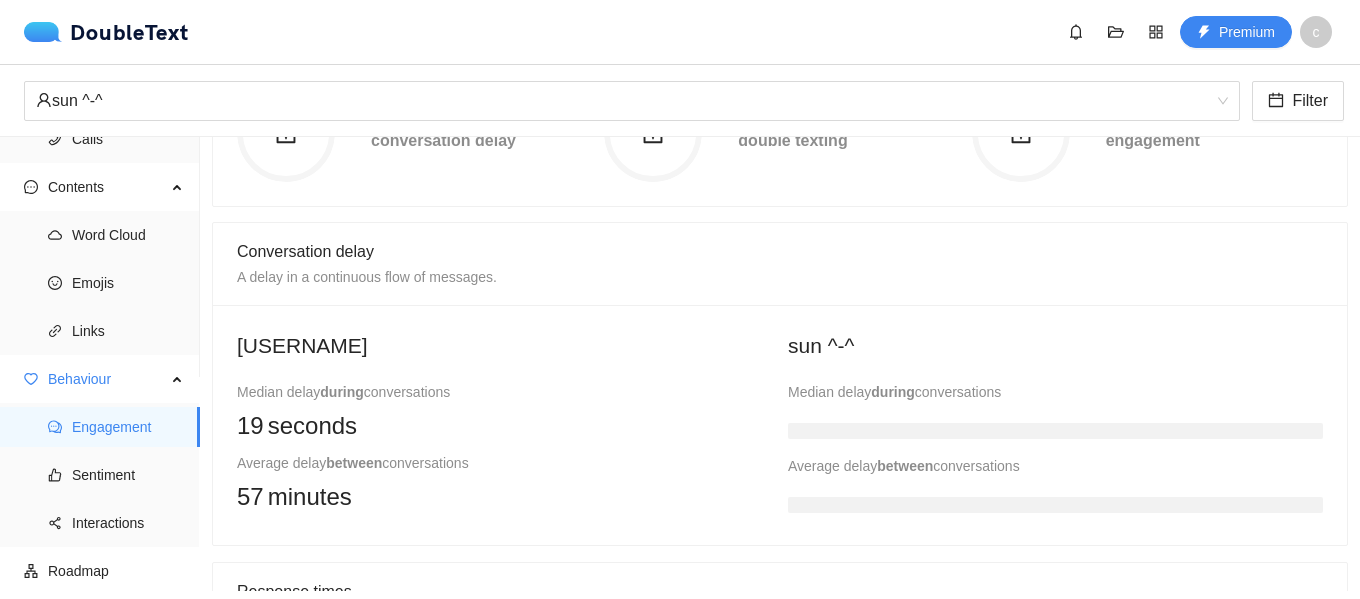 scroll, scrollTop: 500, scrollLeft: 0, axis: vertical 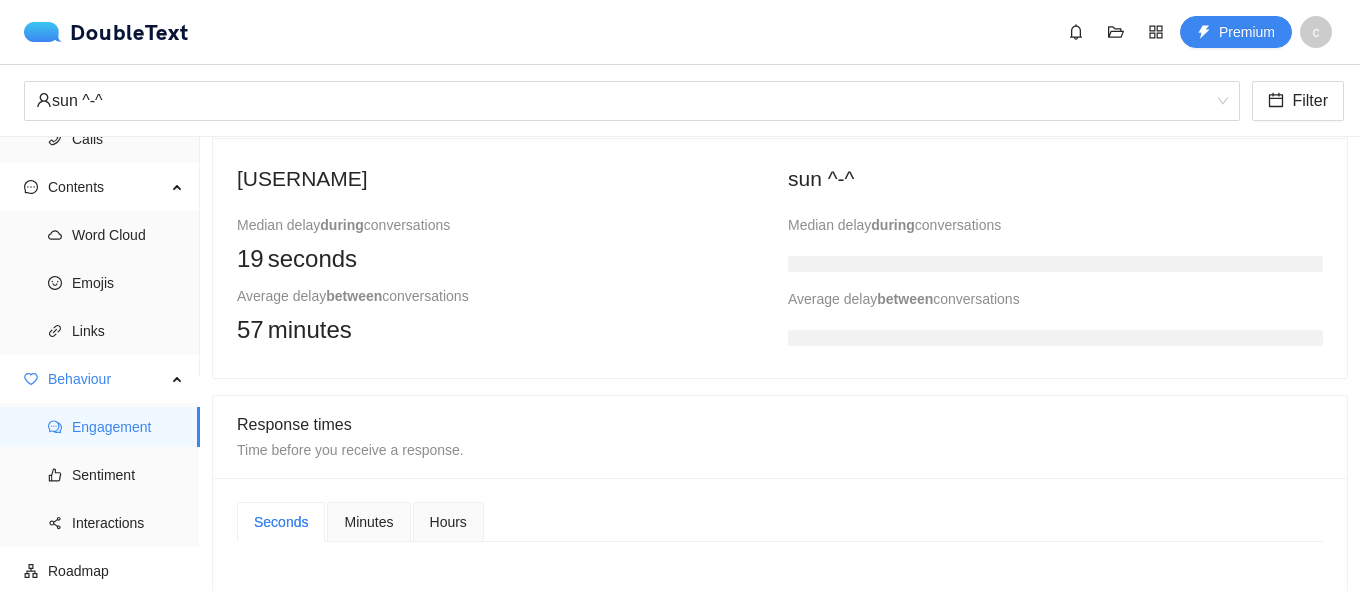 click on "Median delay  during  conversations" at bounding box center (504, 225) 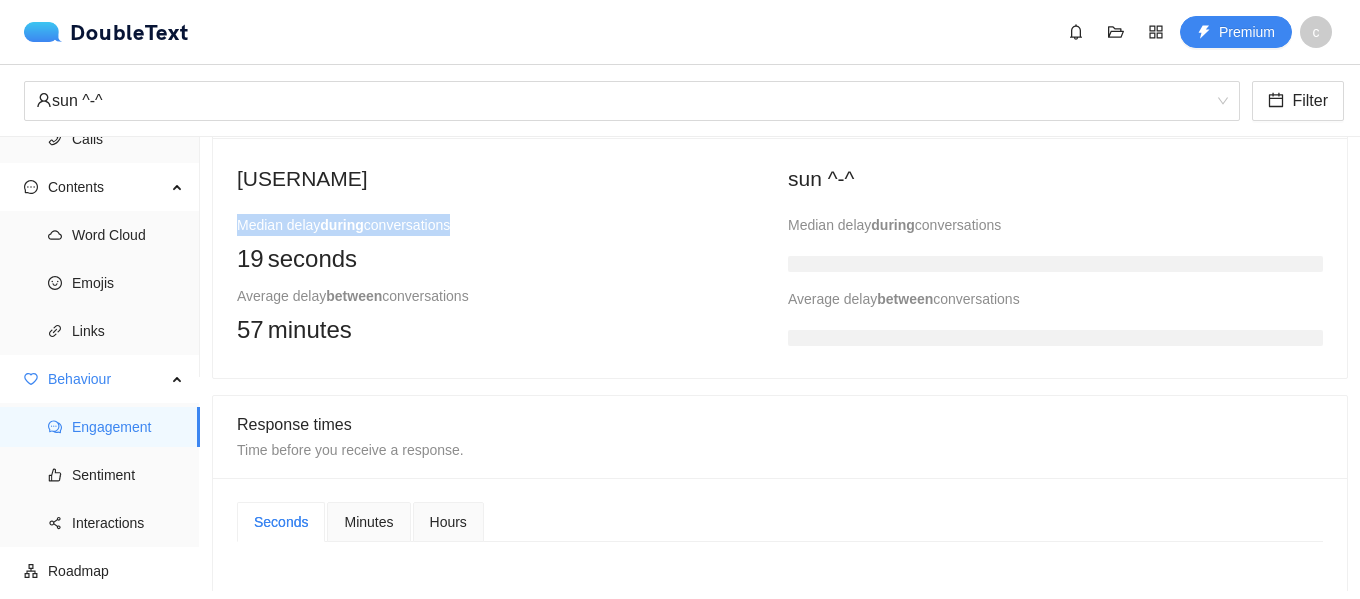 click on "Median delay  during  conversations" at bounding box center (504, 225) 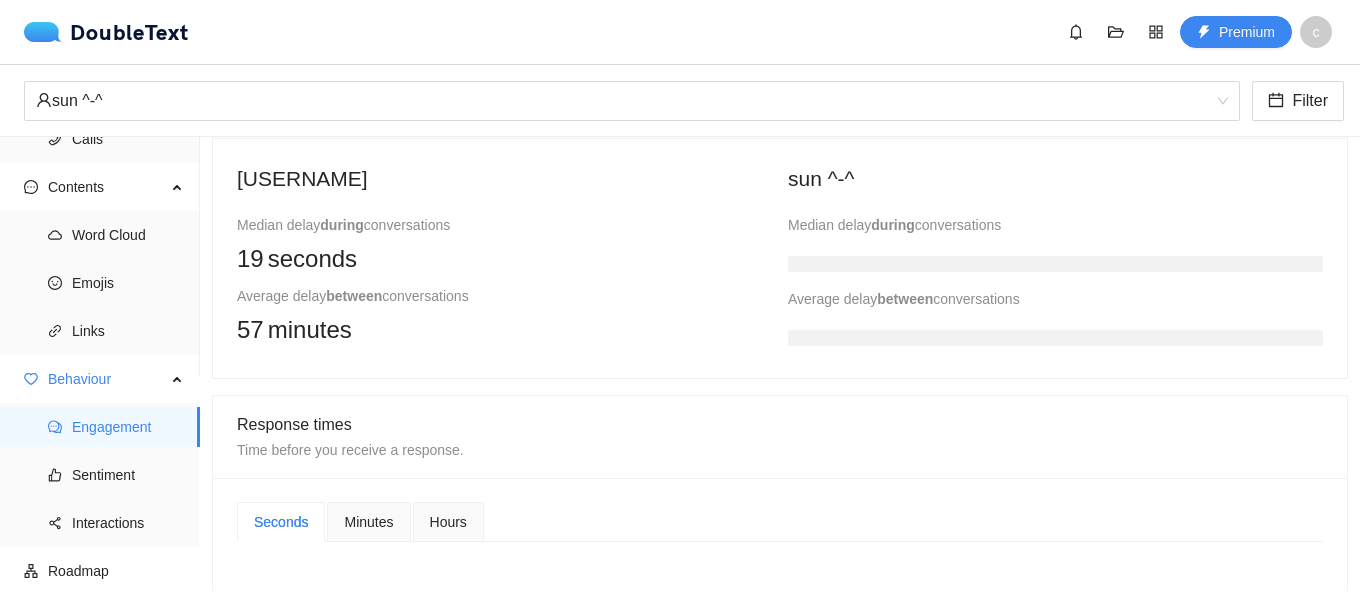 click on "[USERNAME] [RELATIONSHIP] [METRIC] [METRIC] [METRIC]" at bounding box center (504, 258) 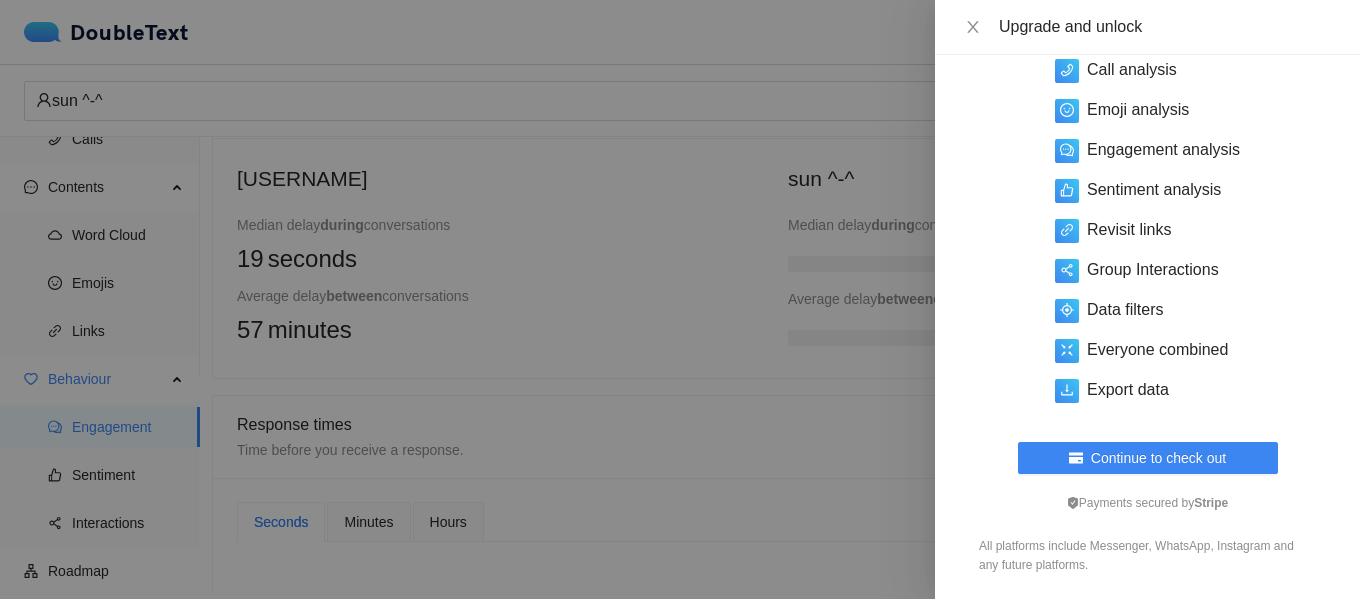 click at bounding box center (680, 299) 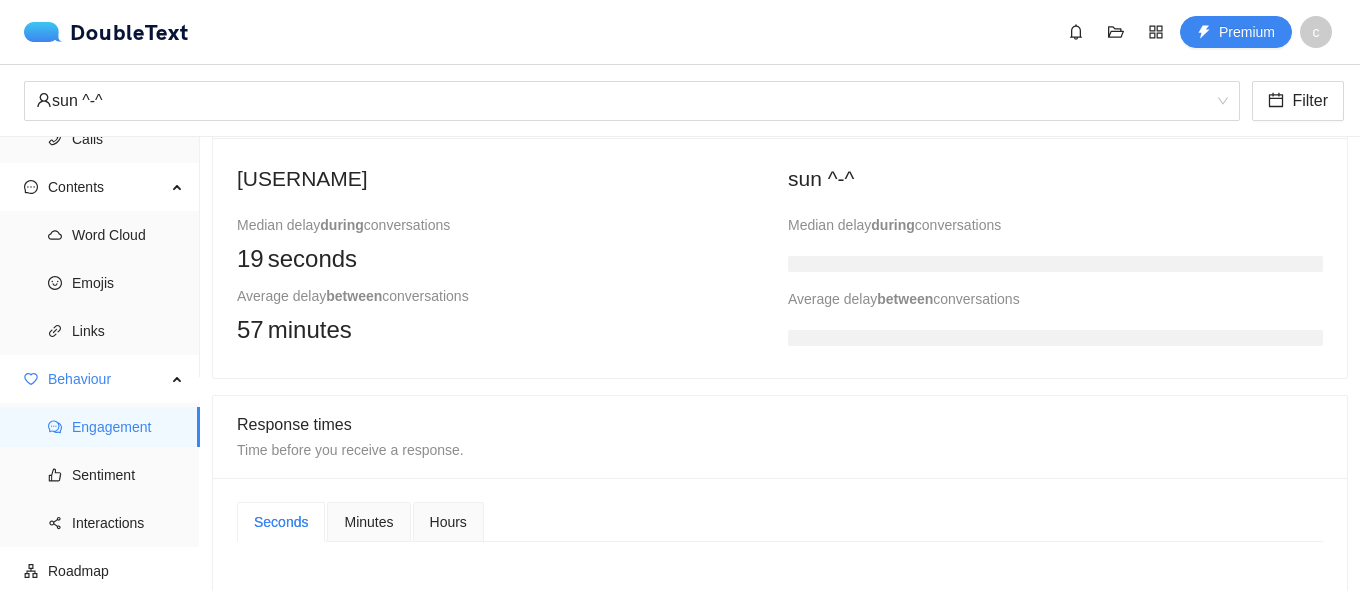 click on "19 seconds" at bounding box center [504, 259] 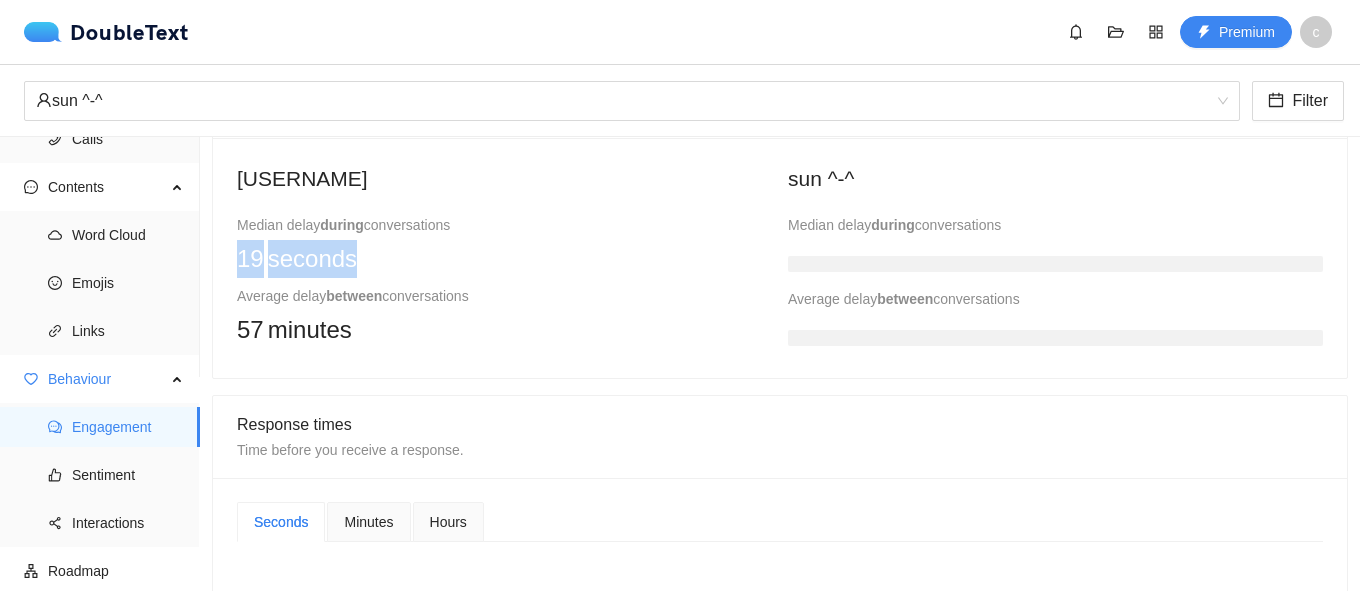 click on "19 seconds" at bounding box center [504, 259] 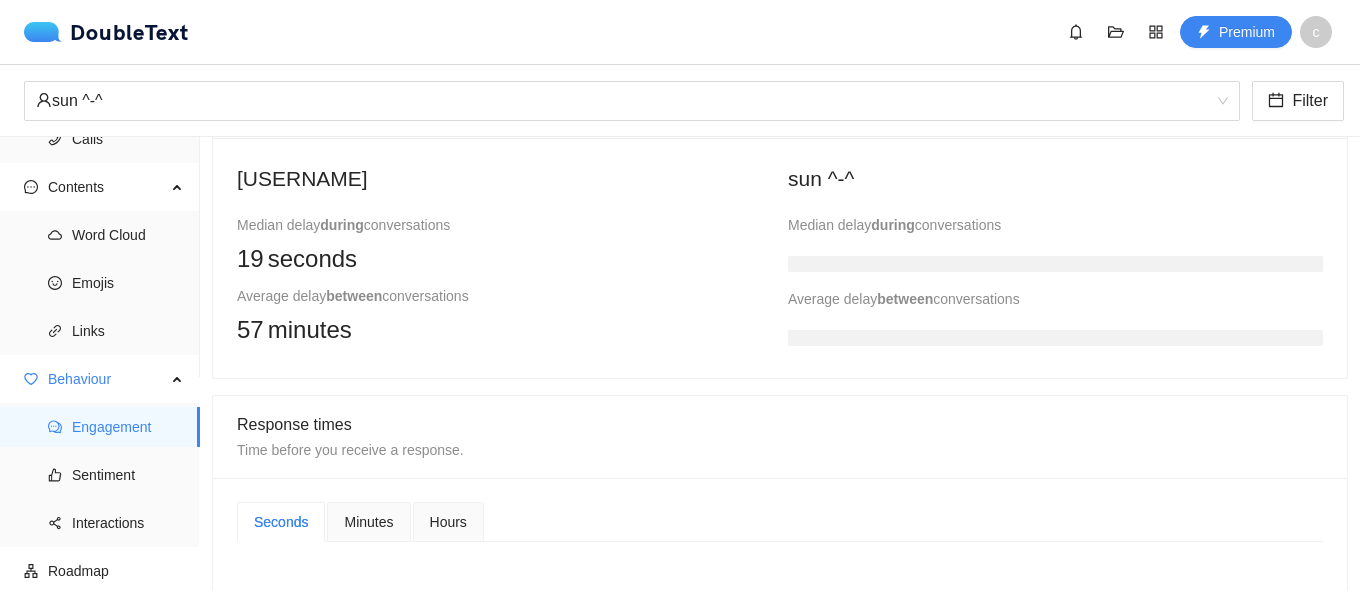 click on "57 minutes" at bounding box center [504, 330] 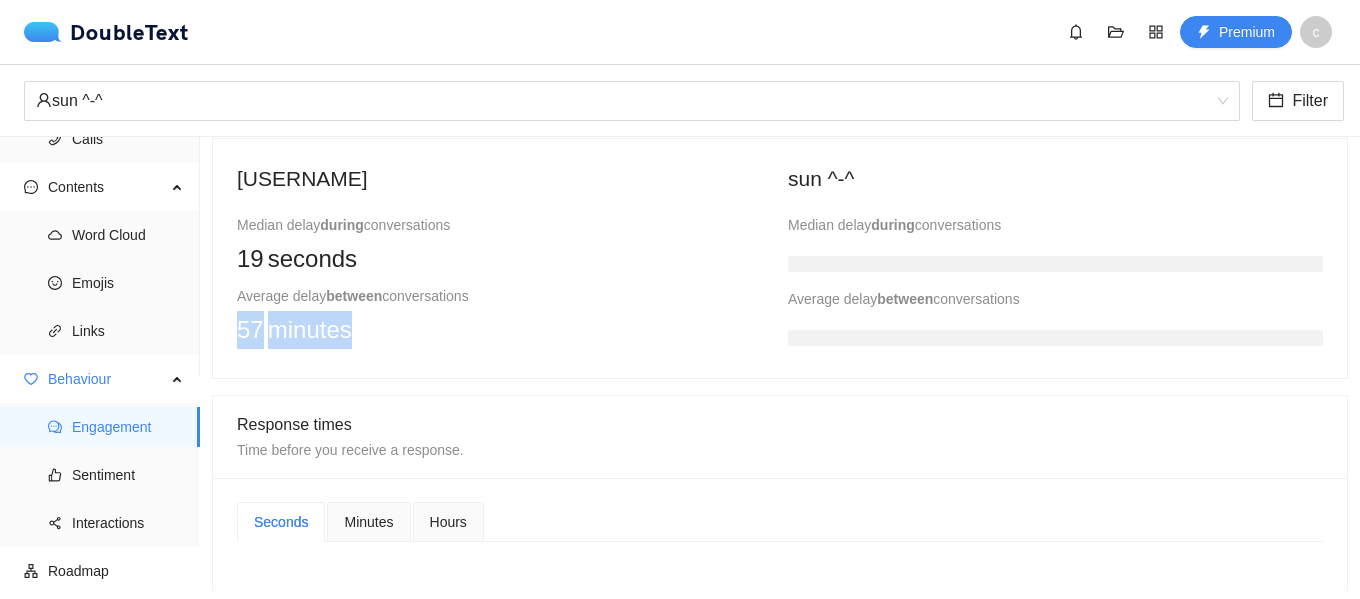 click on "57 minutes" at bounding box center (504, 330) 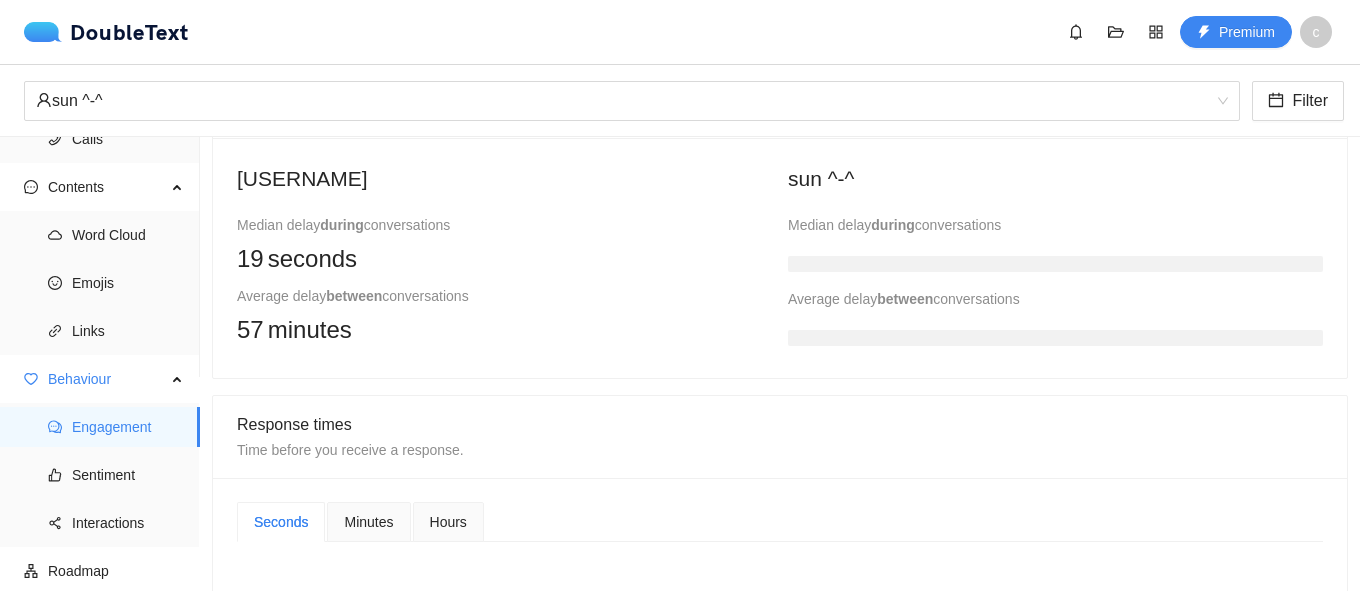 click on "57 minutes" at bounding box center [504, 330] 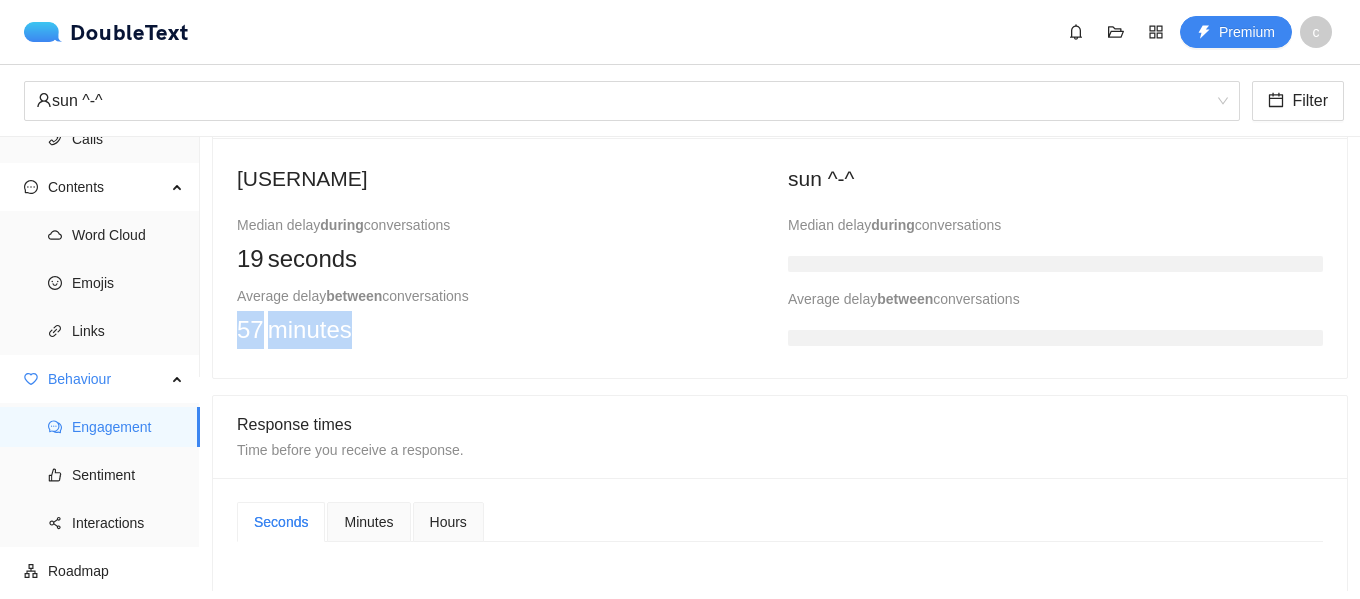click on "57 minutes" at bounding box center (504, 330) 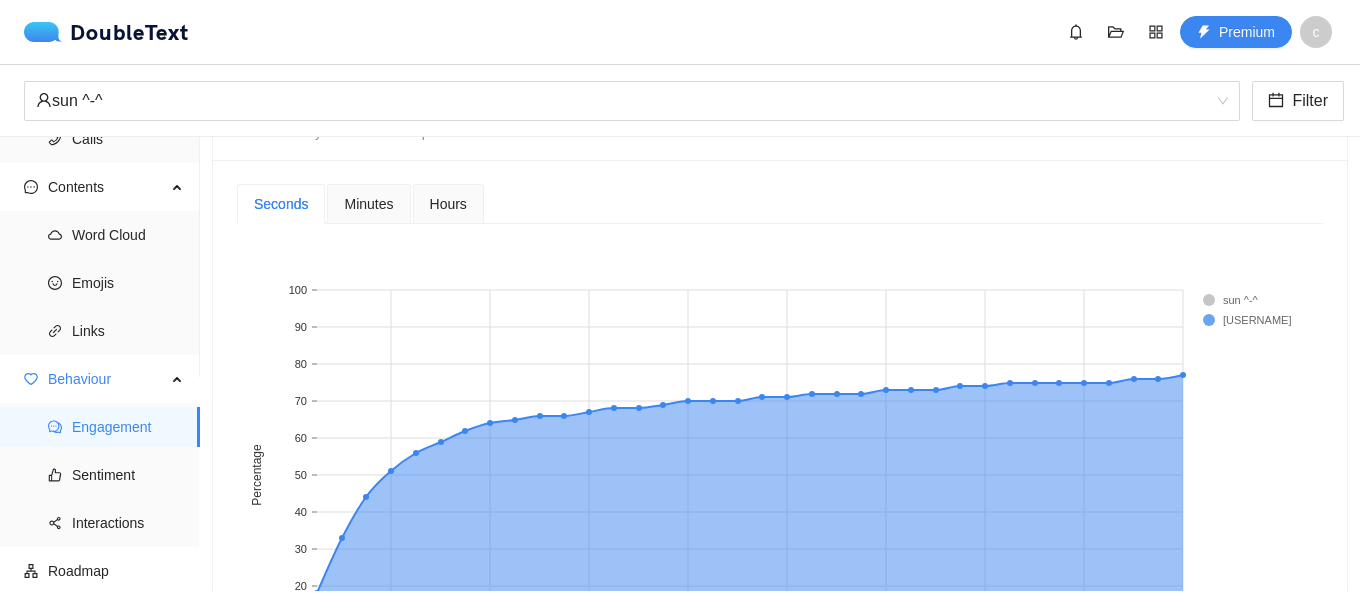 scroll, scrollTop: 833, scrollLeft: 0, axis: vertical 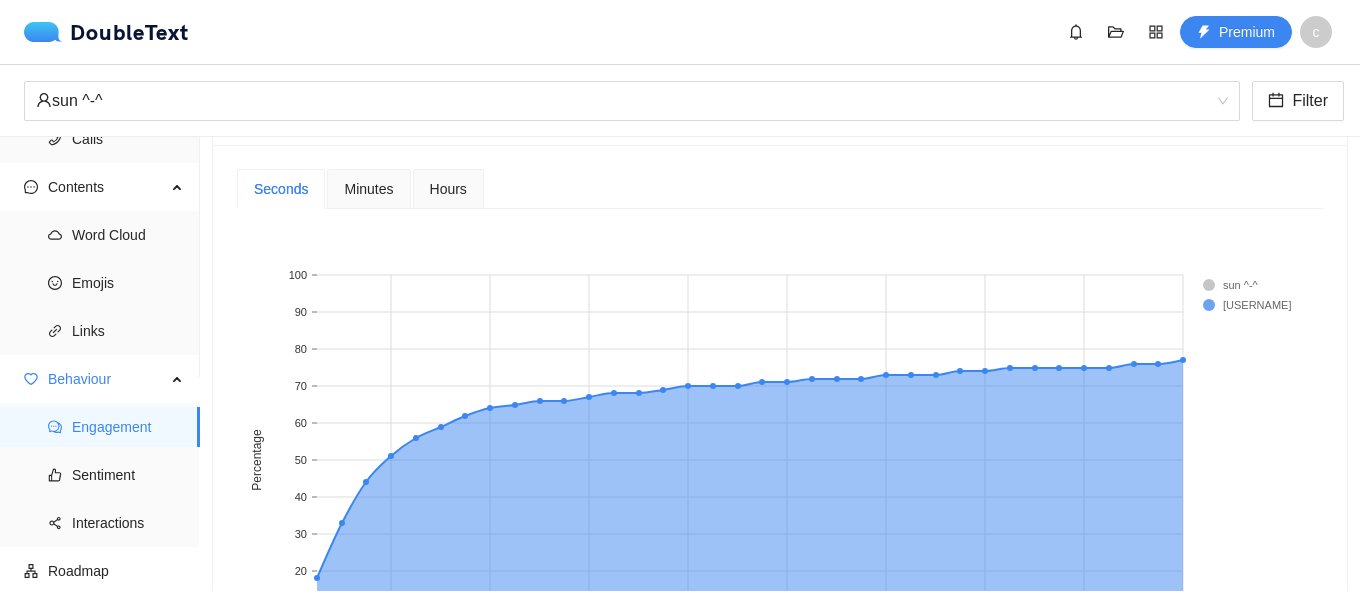 click 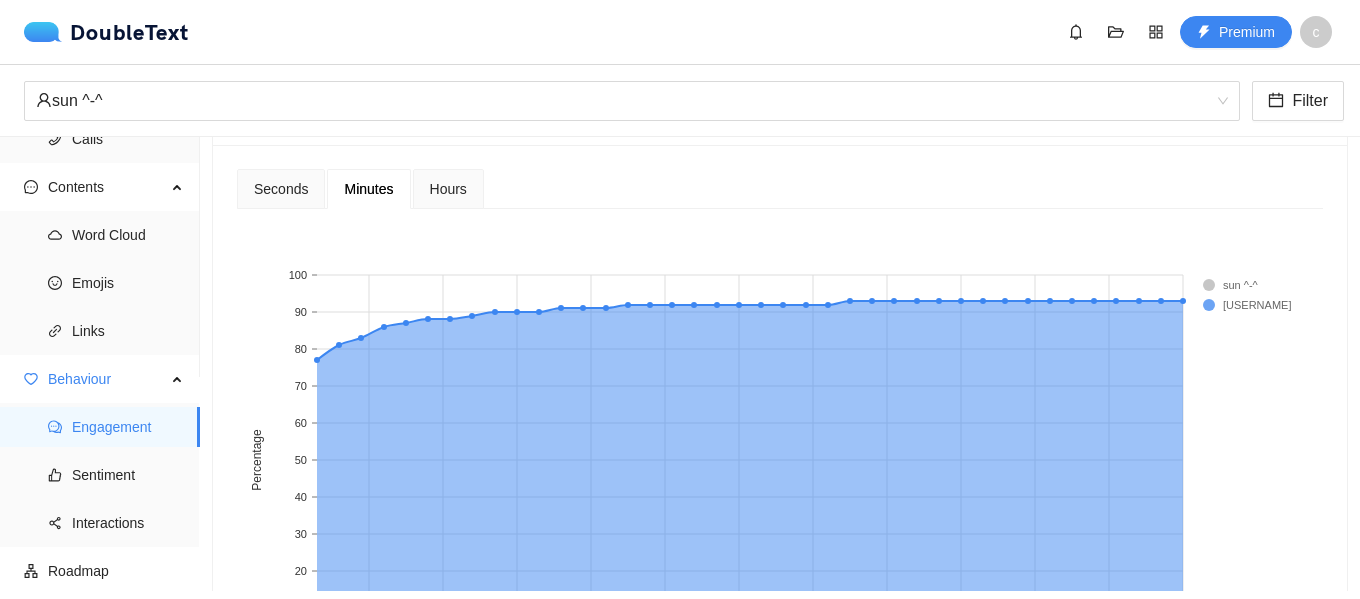 click on "Hours" at bounding box center (448, 189) 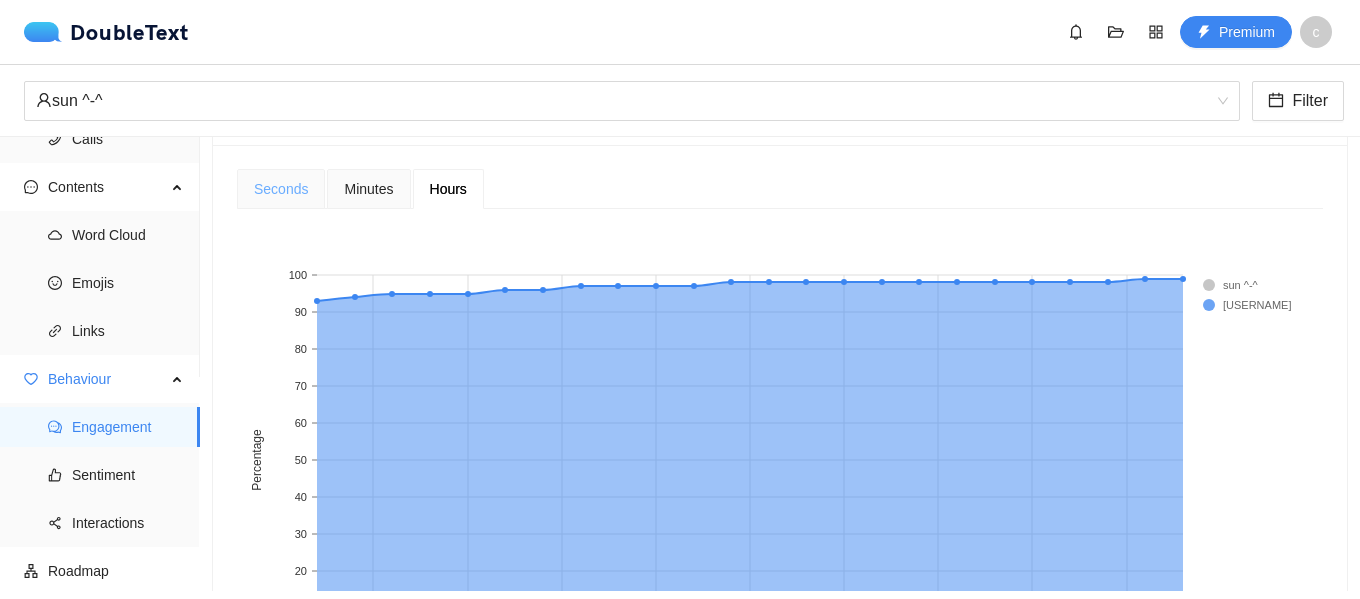 click on "Seconds" at bounding box center [281, 189] 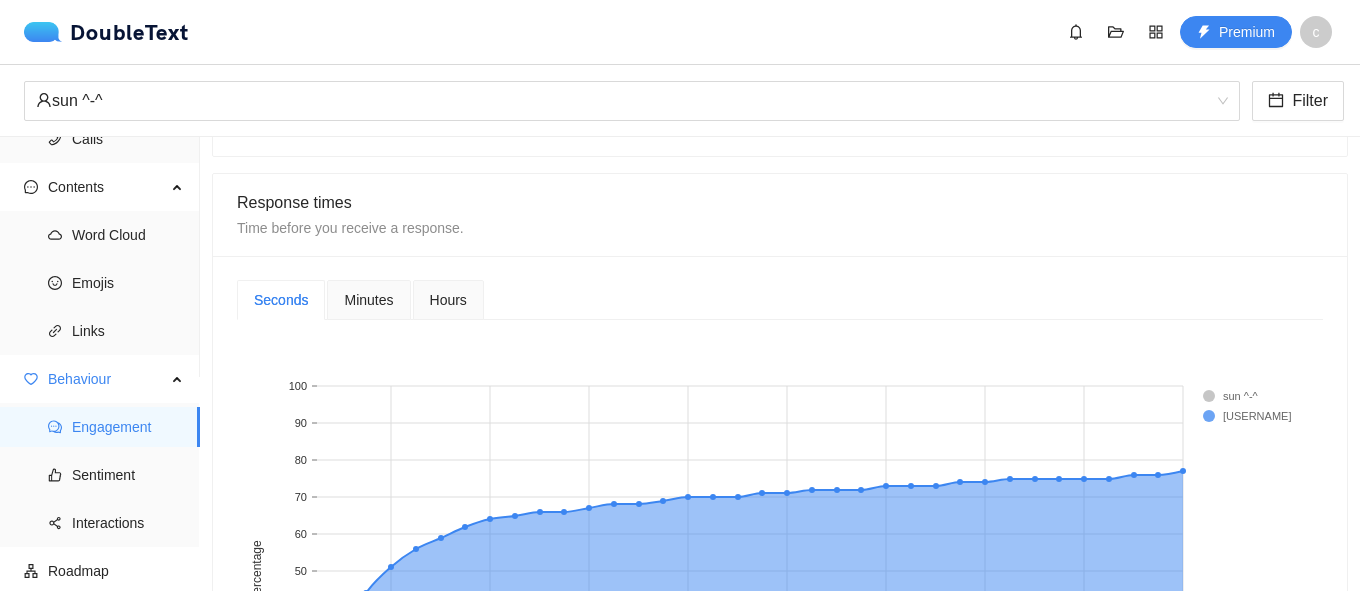 scroll, scrollTop: 500, scrollLeft: 0, axis: vertical 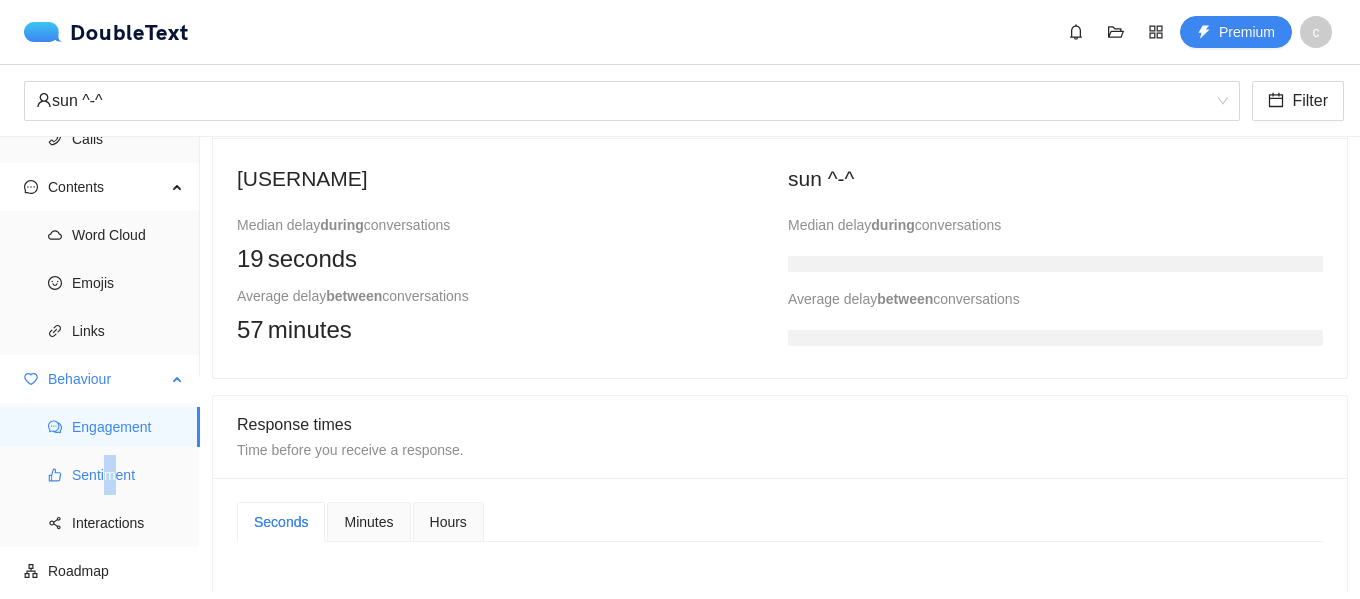 click on "Sentiment" at bounding box center [128, 475] 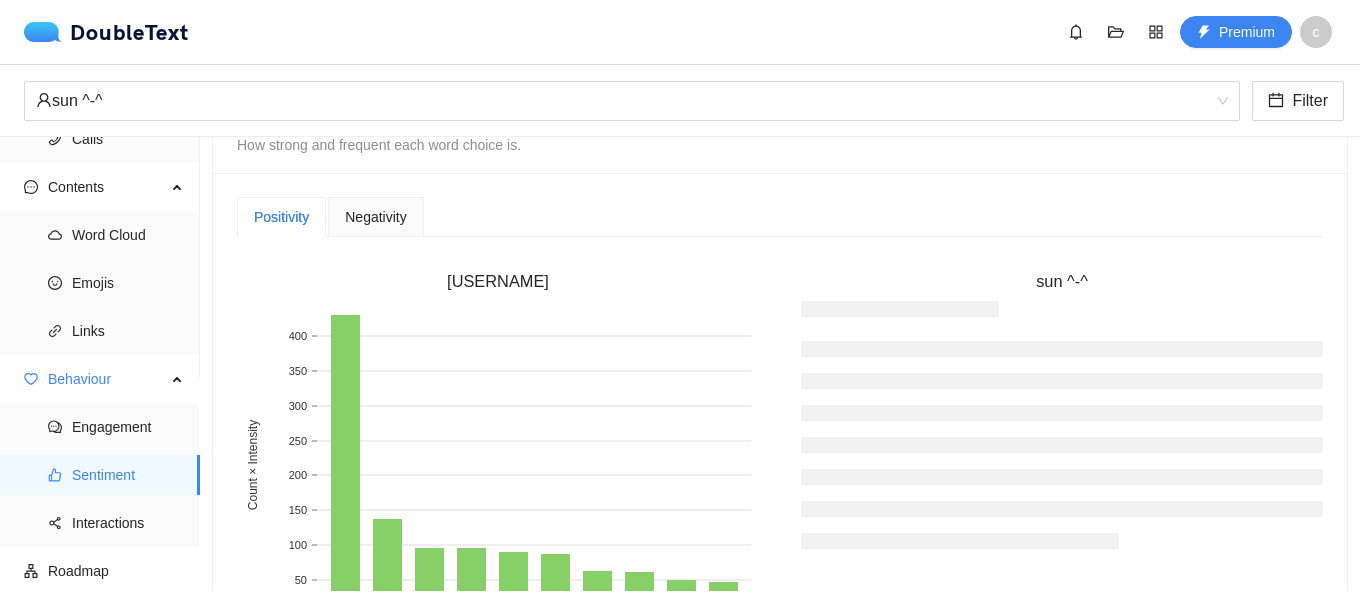 click on "Negativity" at bounding box center [375, 217] 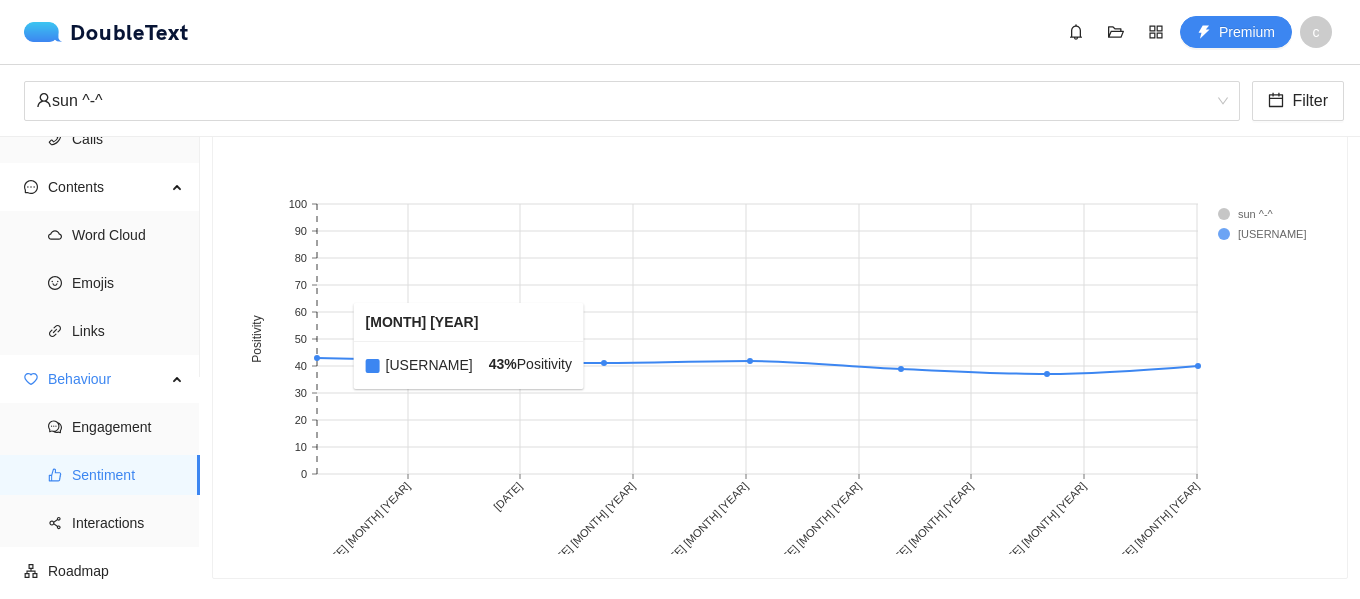 scroll, scrollTop: 1210, scrollLeft: 0, axis: vertical 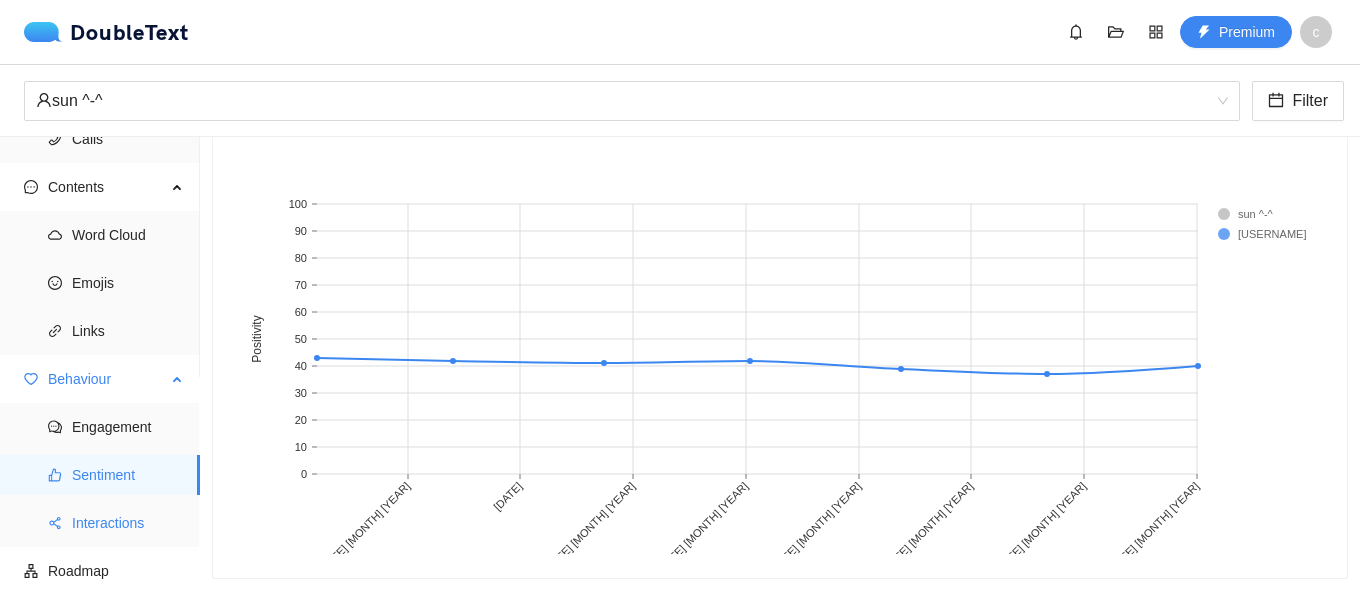 click on "Interactions" at bounding box center [128, 523] 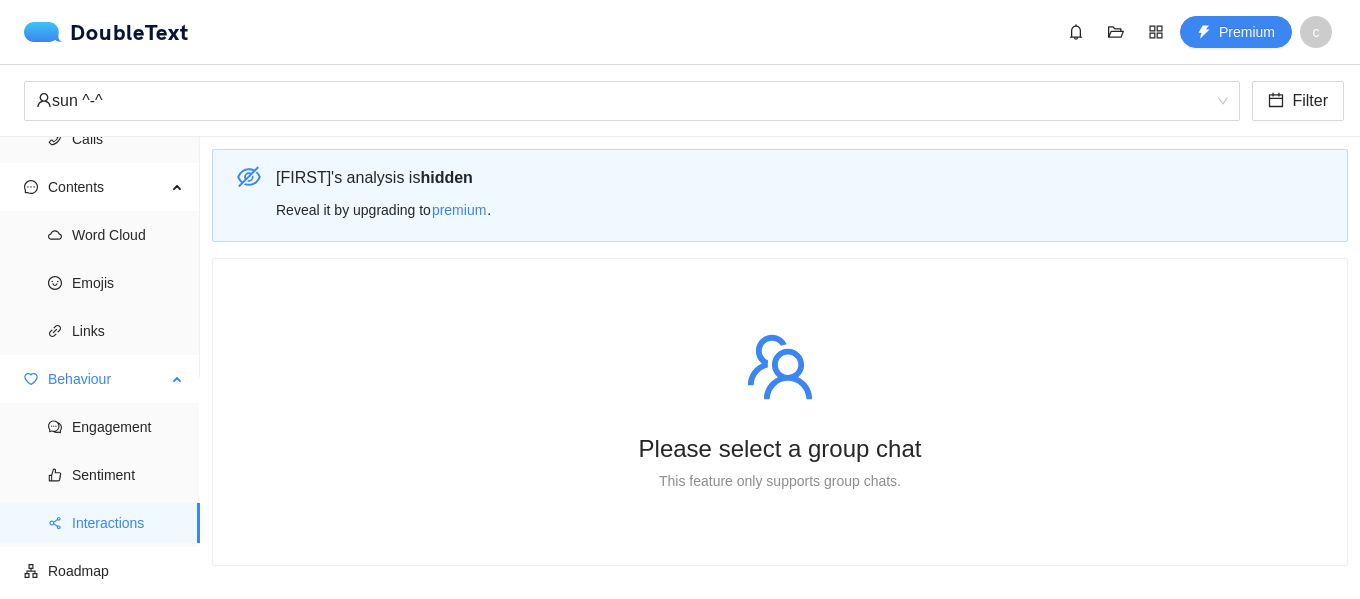 scroll, scrollTop: 2, scrollLeft: 0, axis: vertical 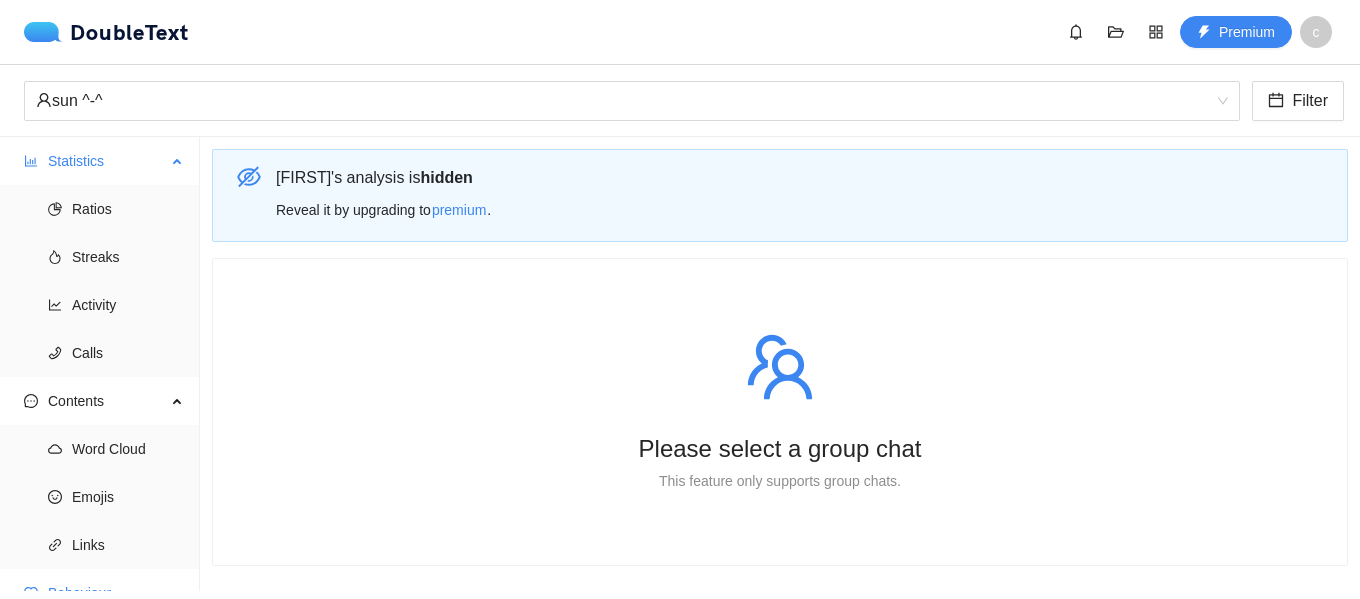 click on "Statistics" at bounding box center [107, 161] 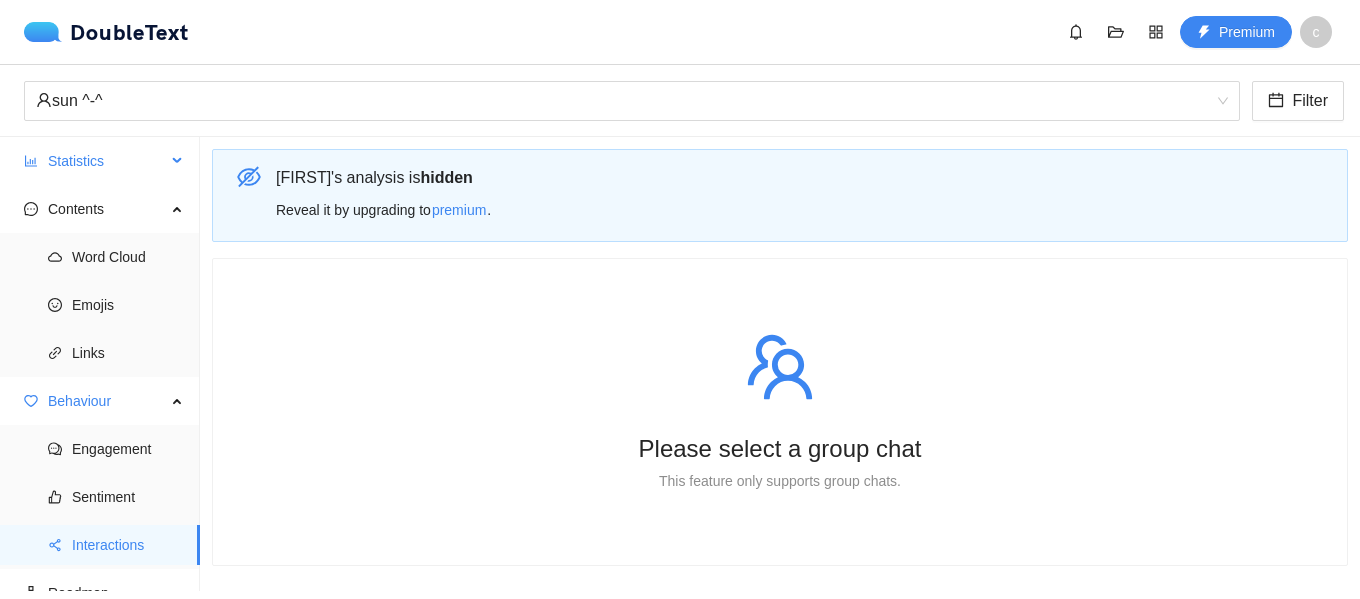 click on "Statistics" at bounding box center [107, 161] 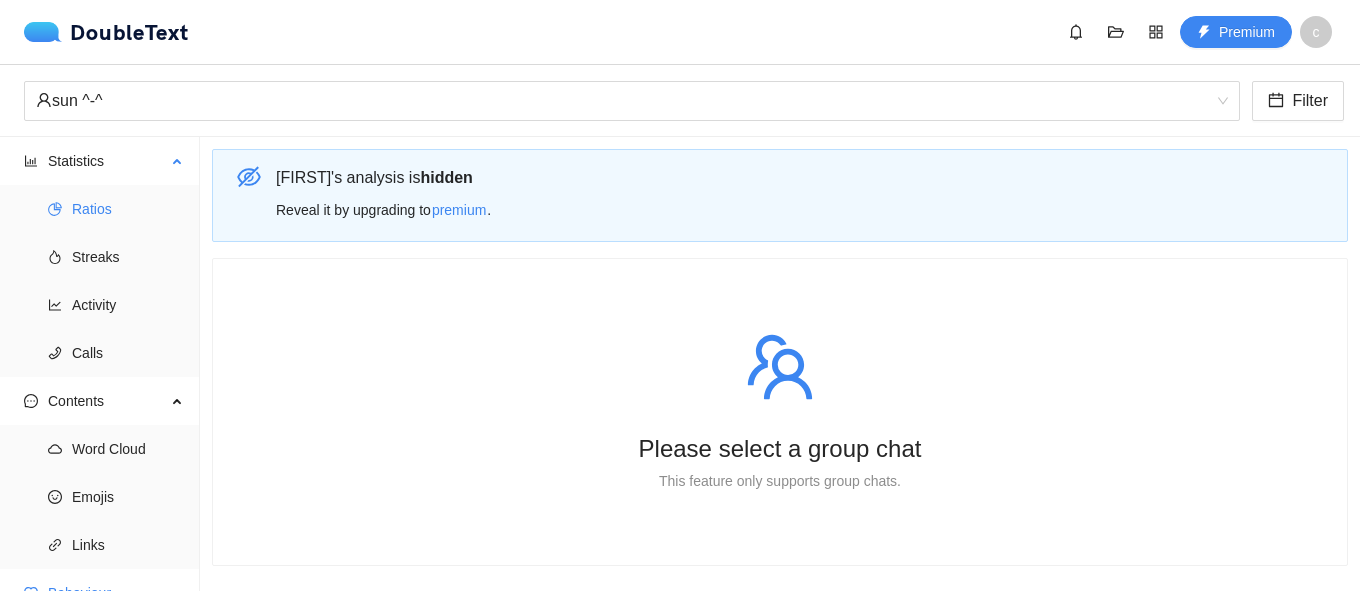 click on "Ratios" at bounding box center [100, 209] 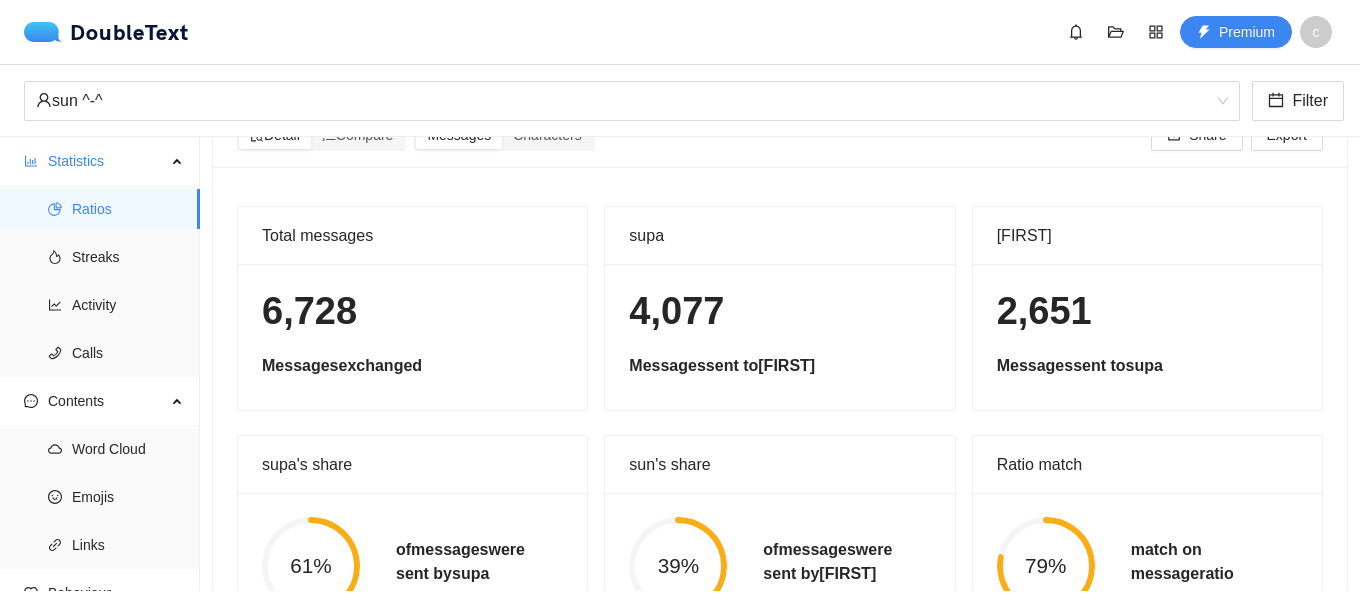 scroll, scrollTop: 0, scrollLeft: 0, axis: both 